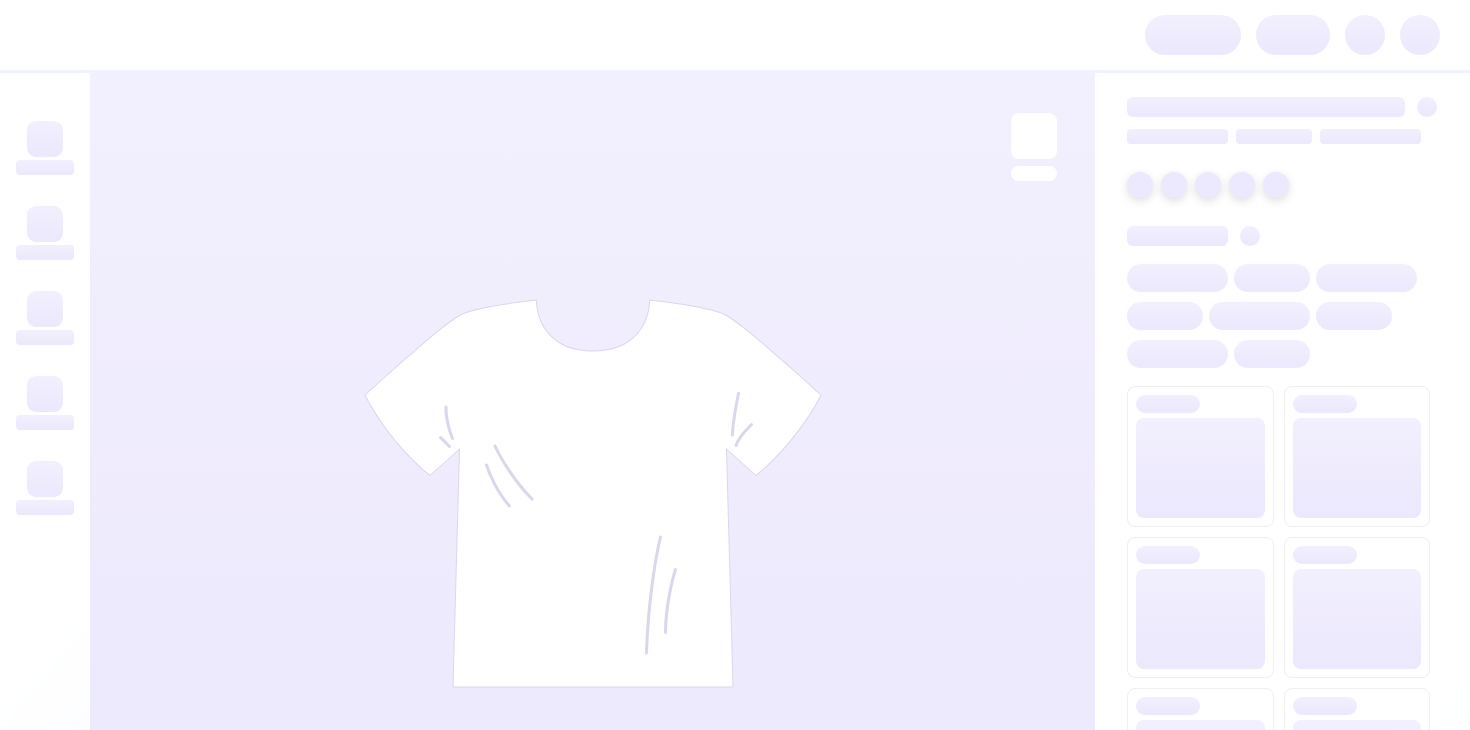 scroll, scrollTop: 0, scrollLeft: 0, axis: both 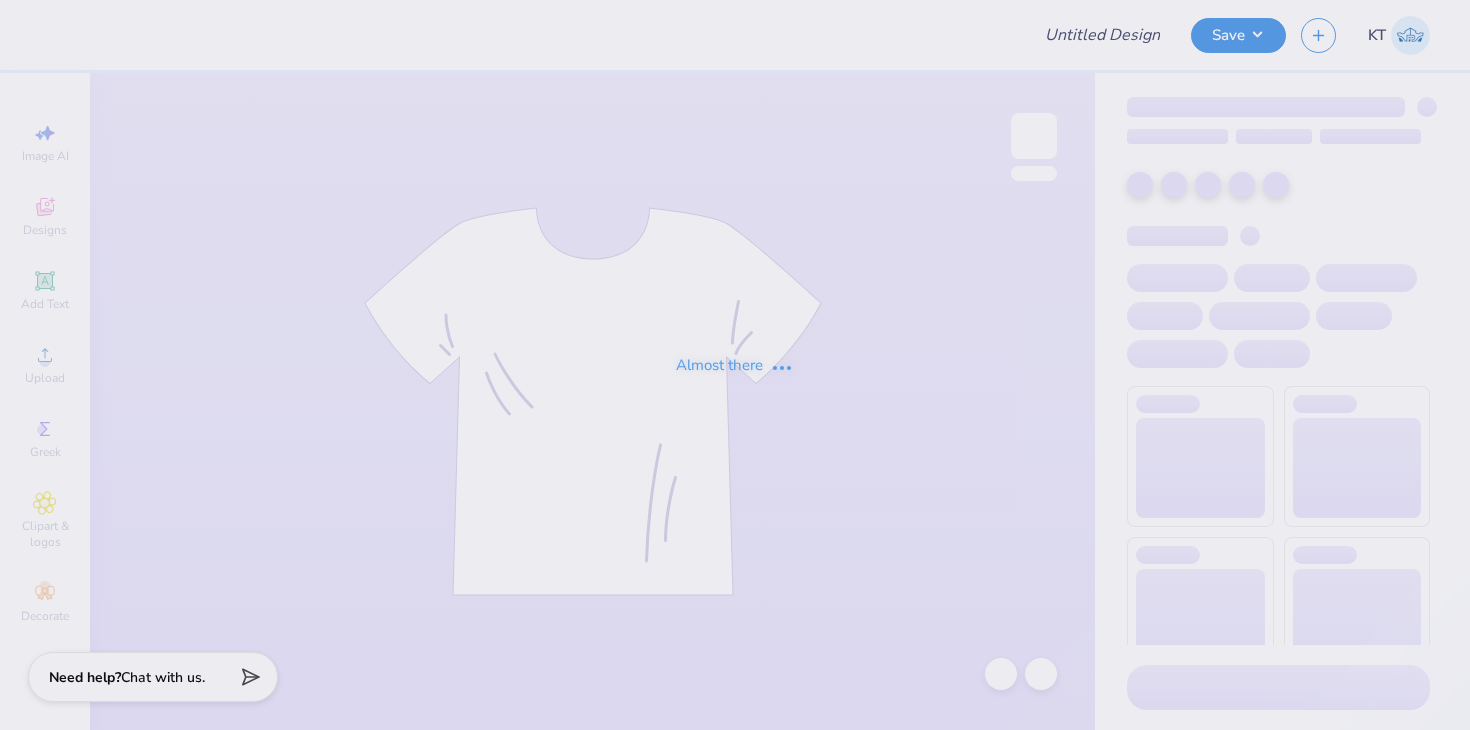 type on "panhellenic 2 pants" 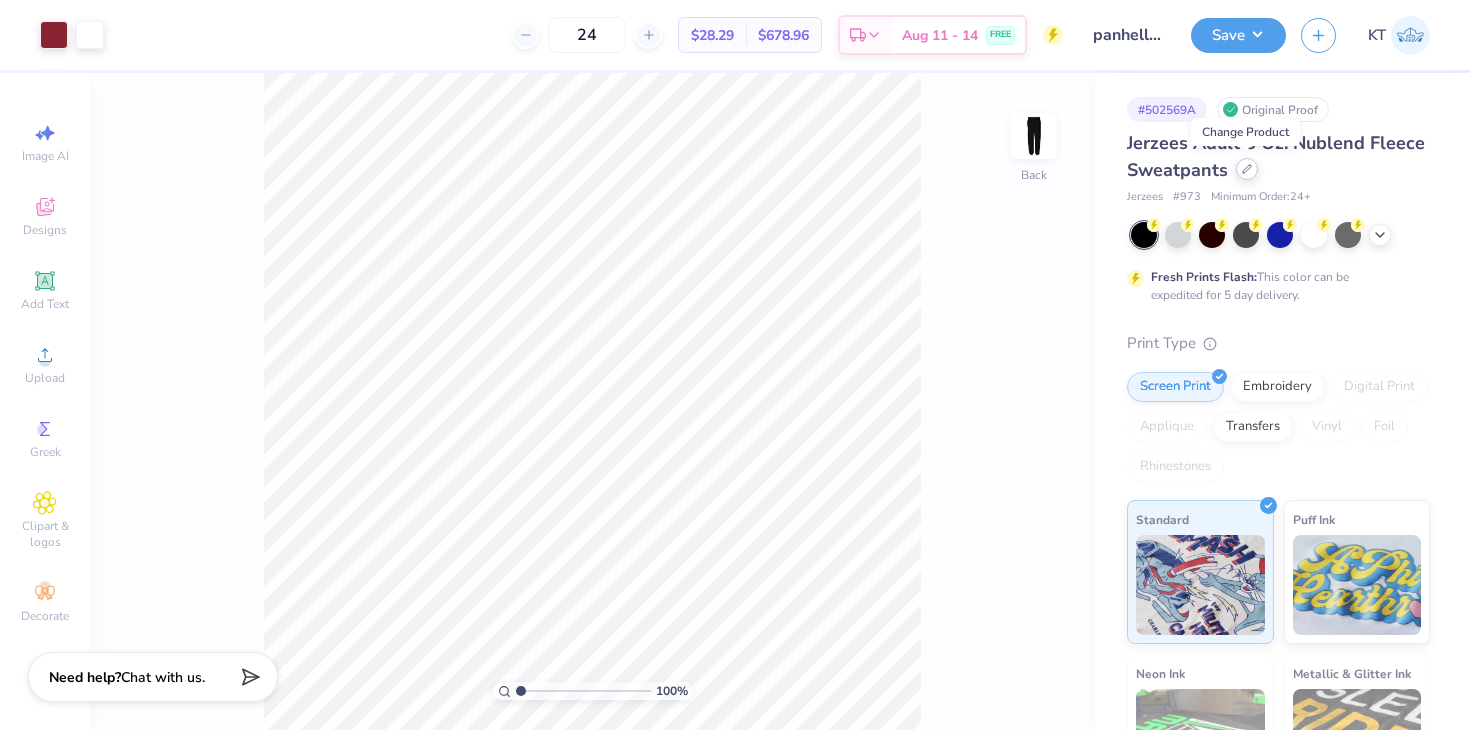 click at bounding box center [1247, 169] 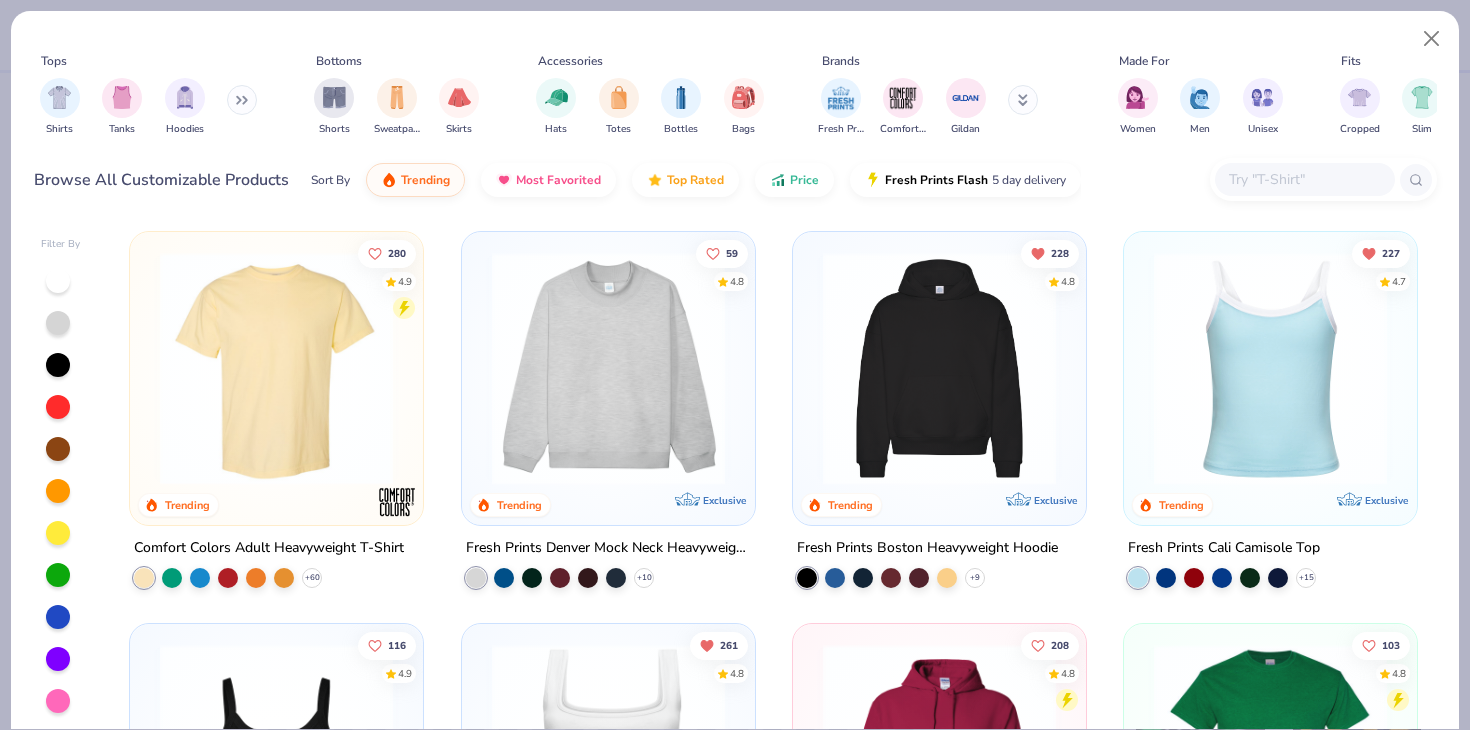 click on "Shorts Sweatpants Skirts" at bounding box center (396, 107) 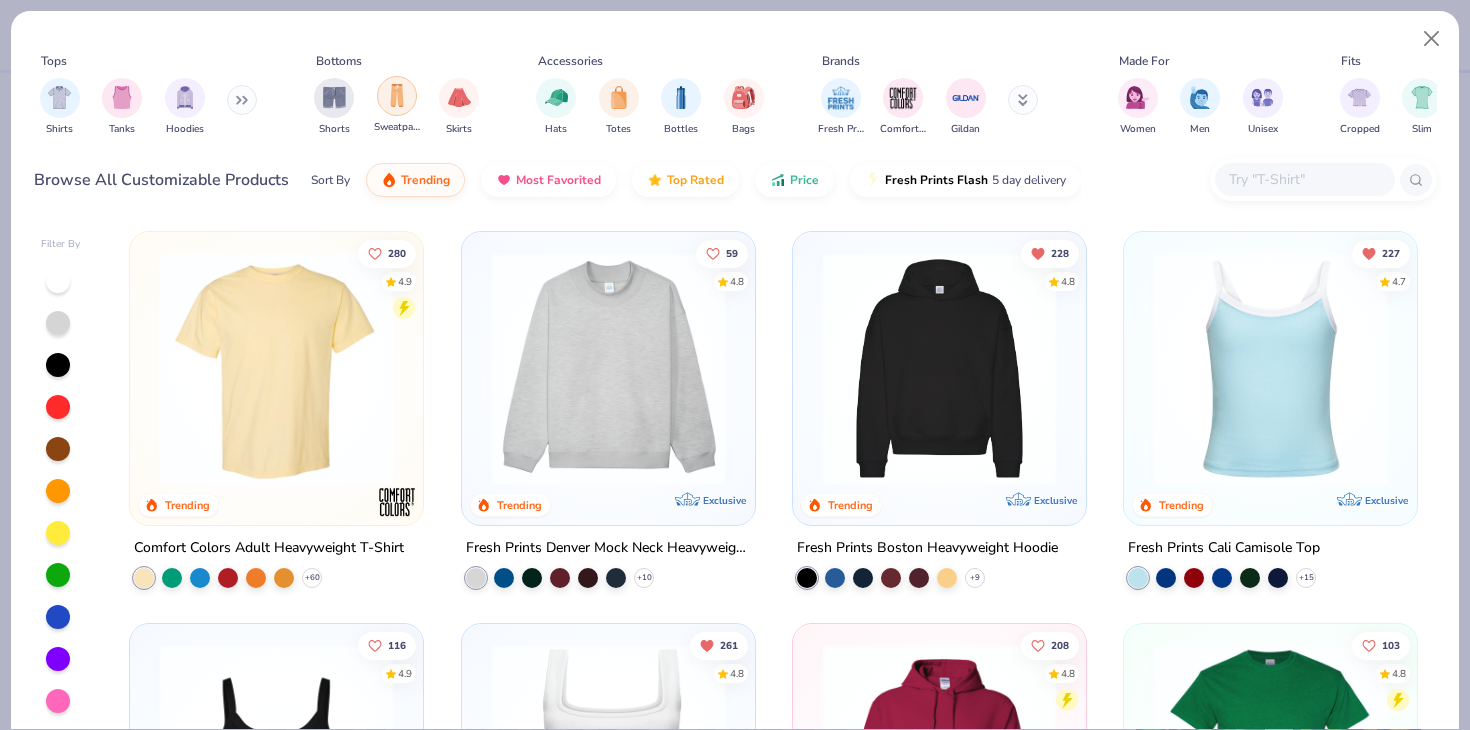 click at bounding box center [397, 96] 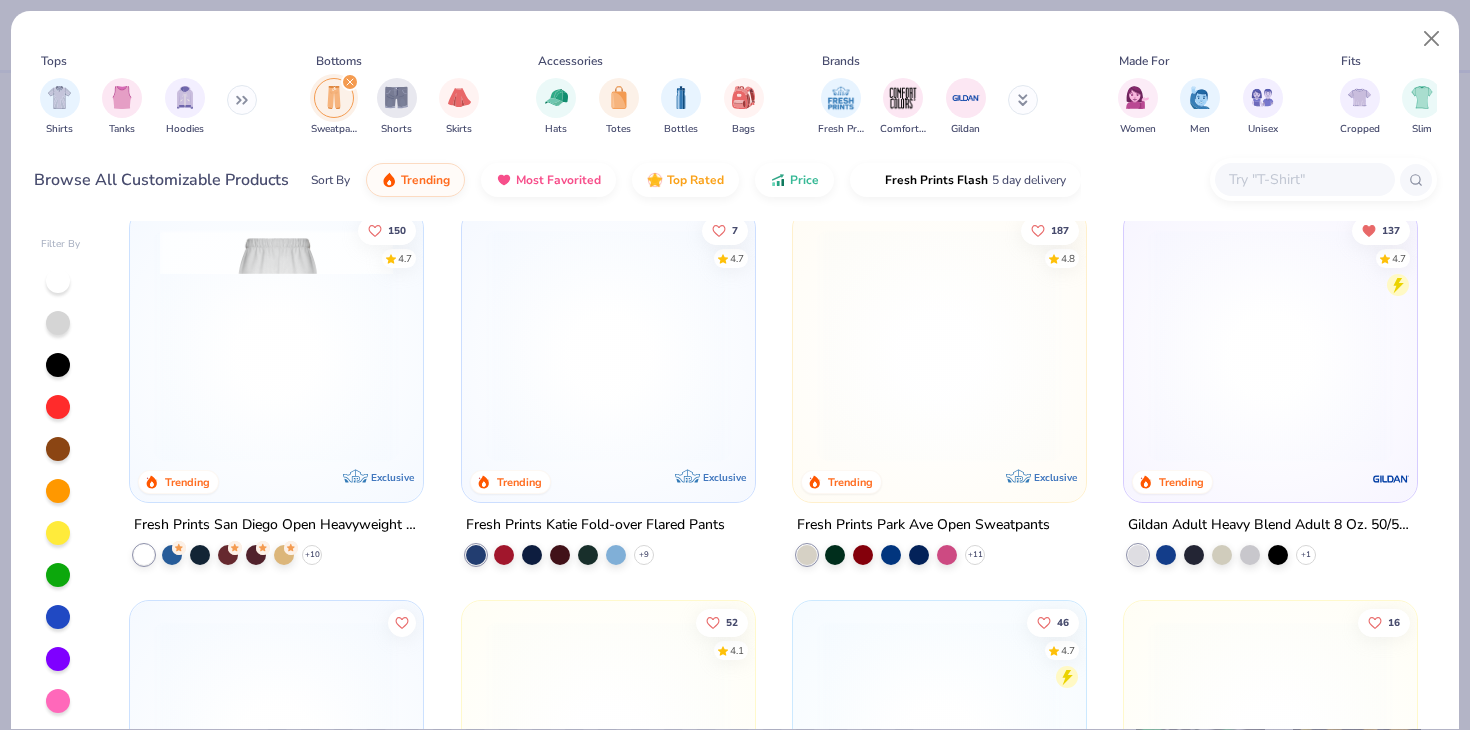 scroll, scrollTop: 28, scrollLeft: 0, axis: vertical 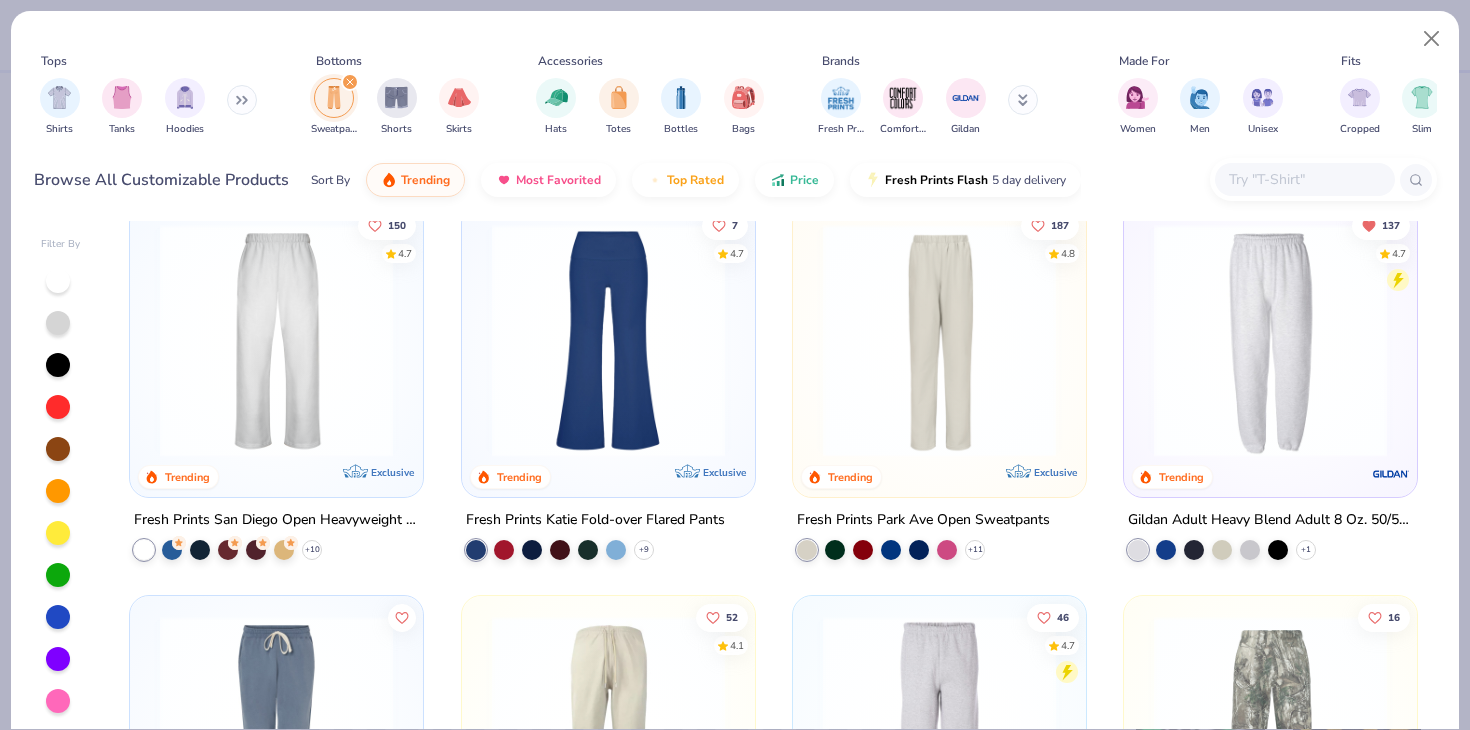 click at bounding box center [1270, 340] 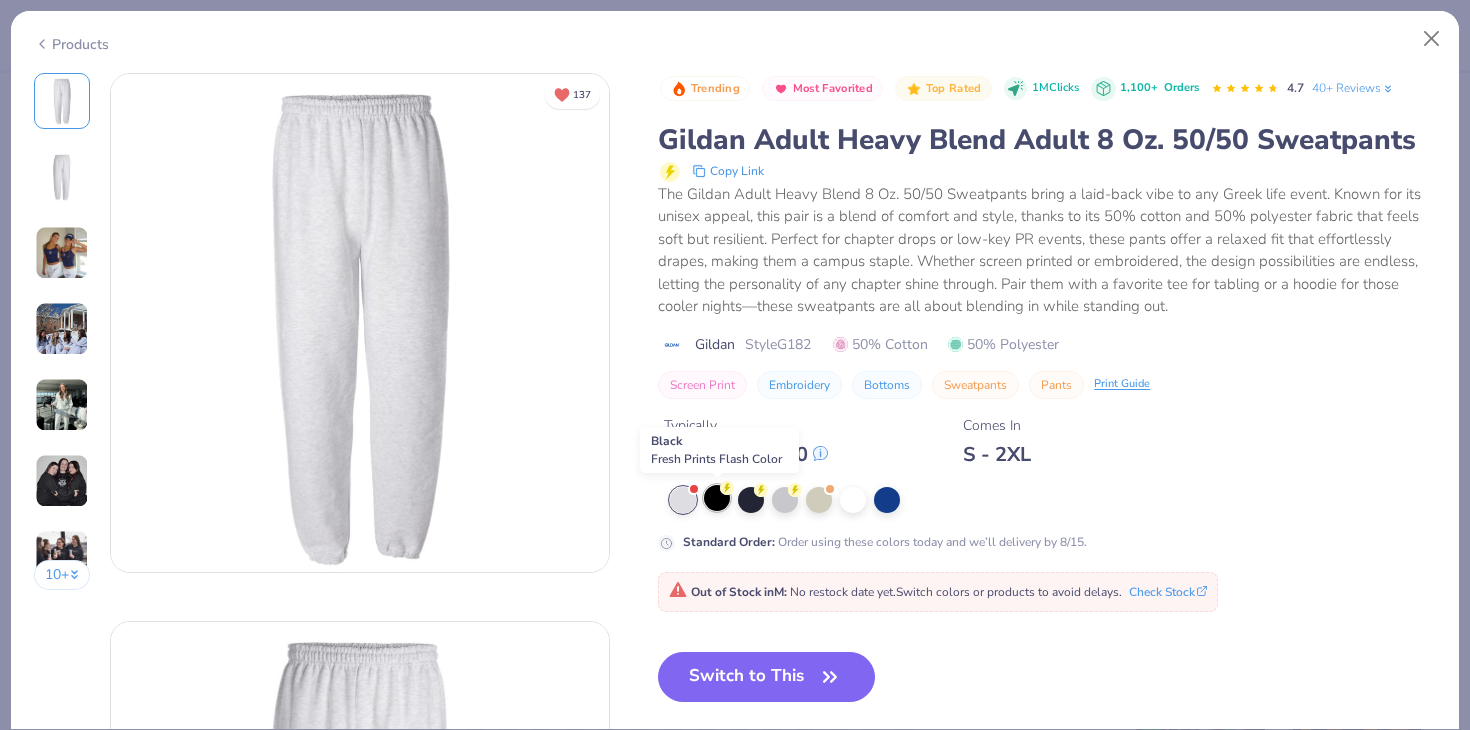 click at bounding box center (717, 498) 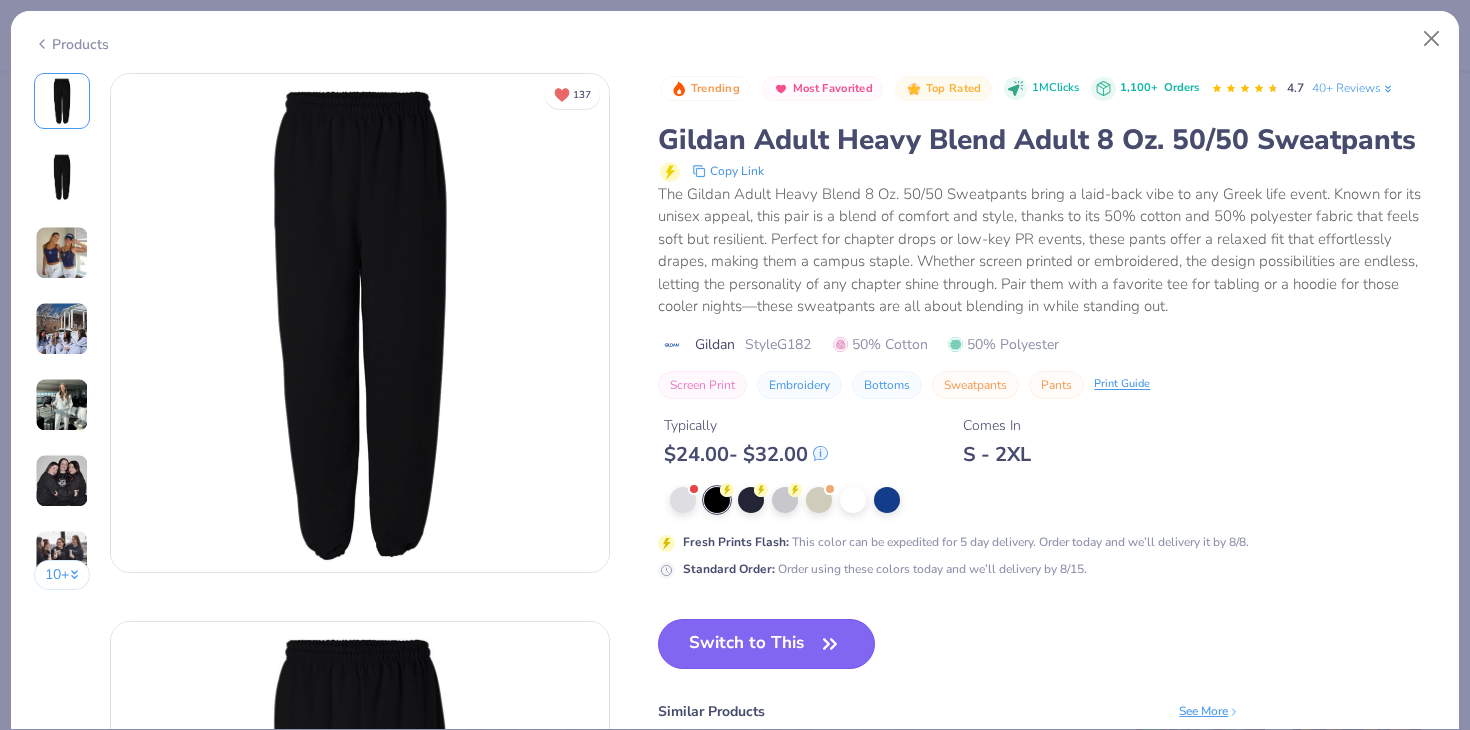 click on "Switch to This" at bounding box center [766, 644] 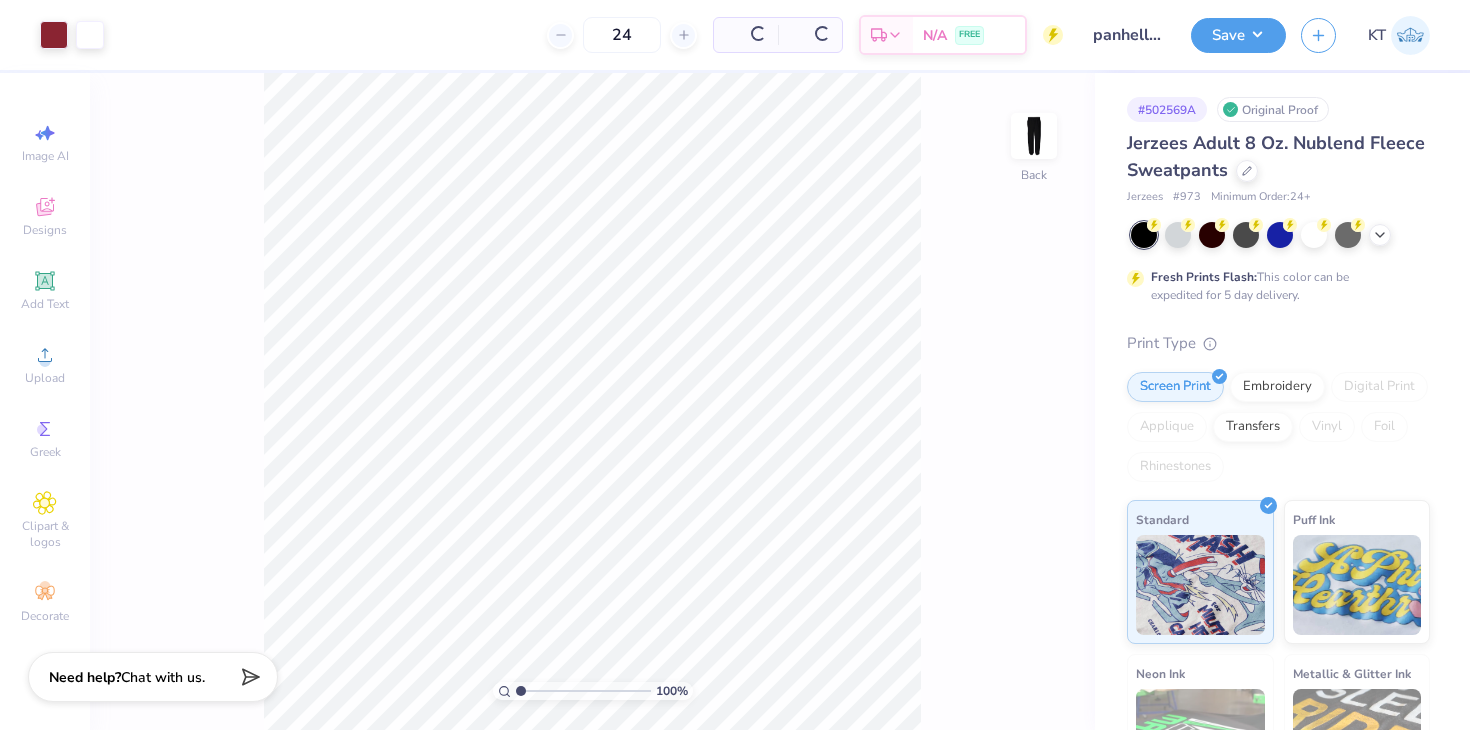 scroll, scrollTop: 0, scrollLeft: 0, axis: both 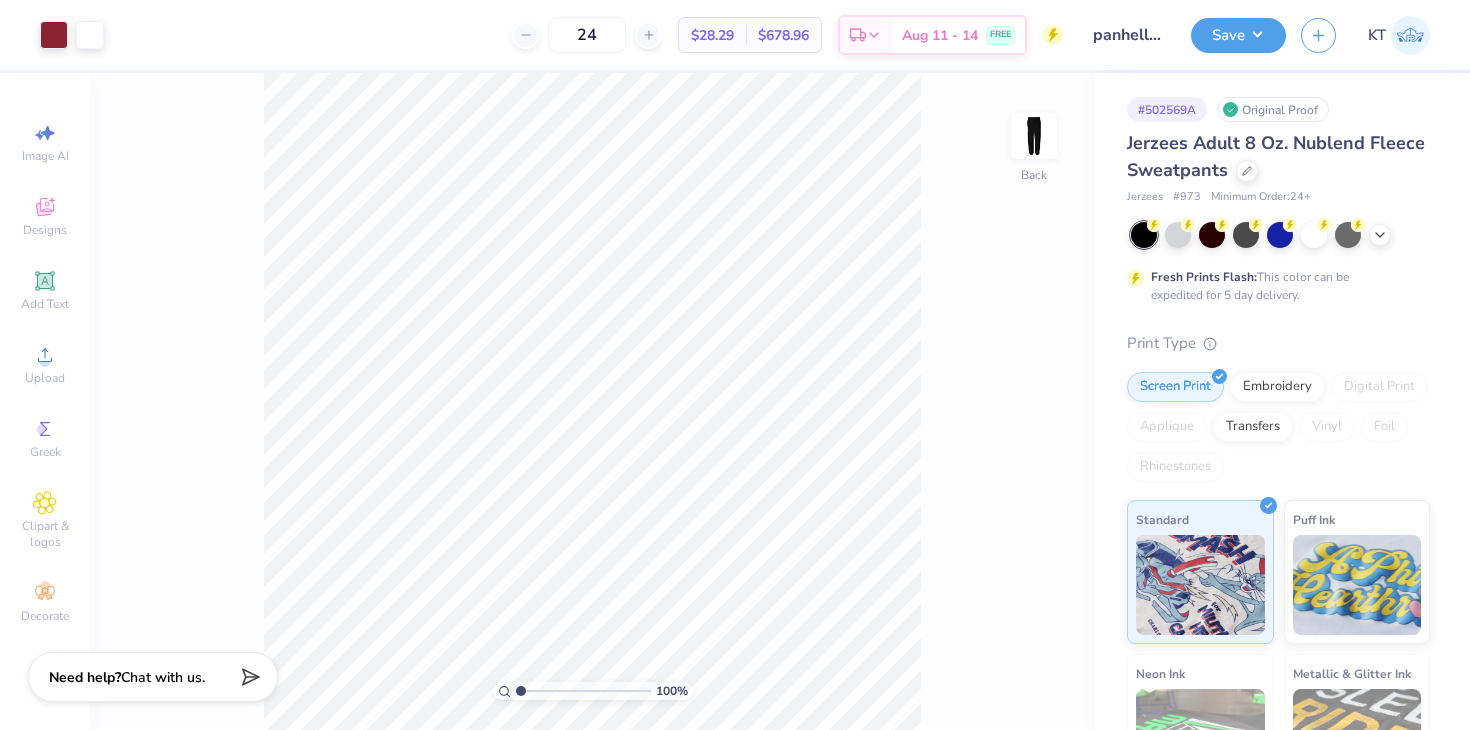 click on "Jerzees # 973 Minimum Order:  24 +" at bounding box center (1278, 197) 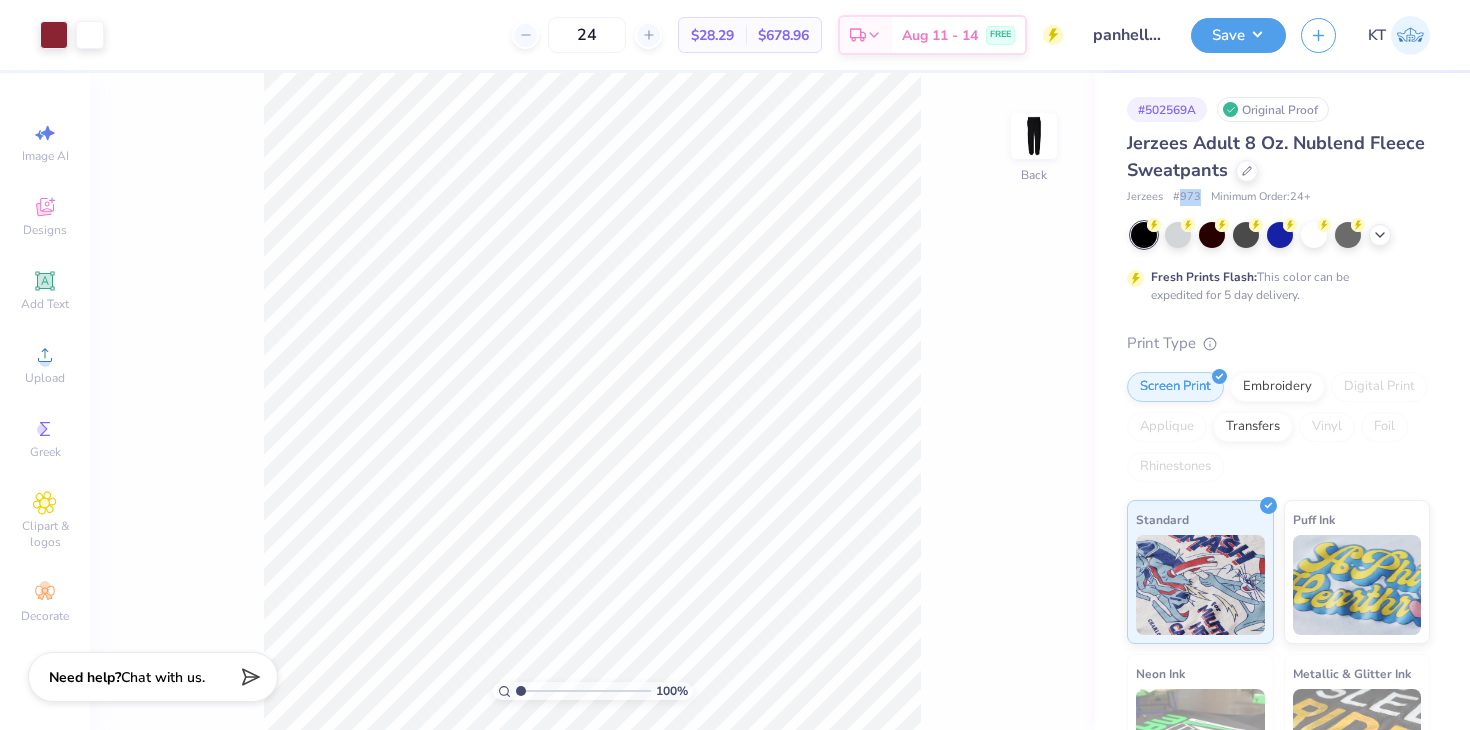click on "# 973" at bounding box center (1187, 197) 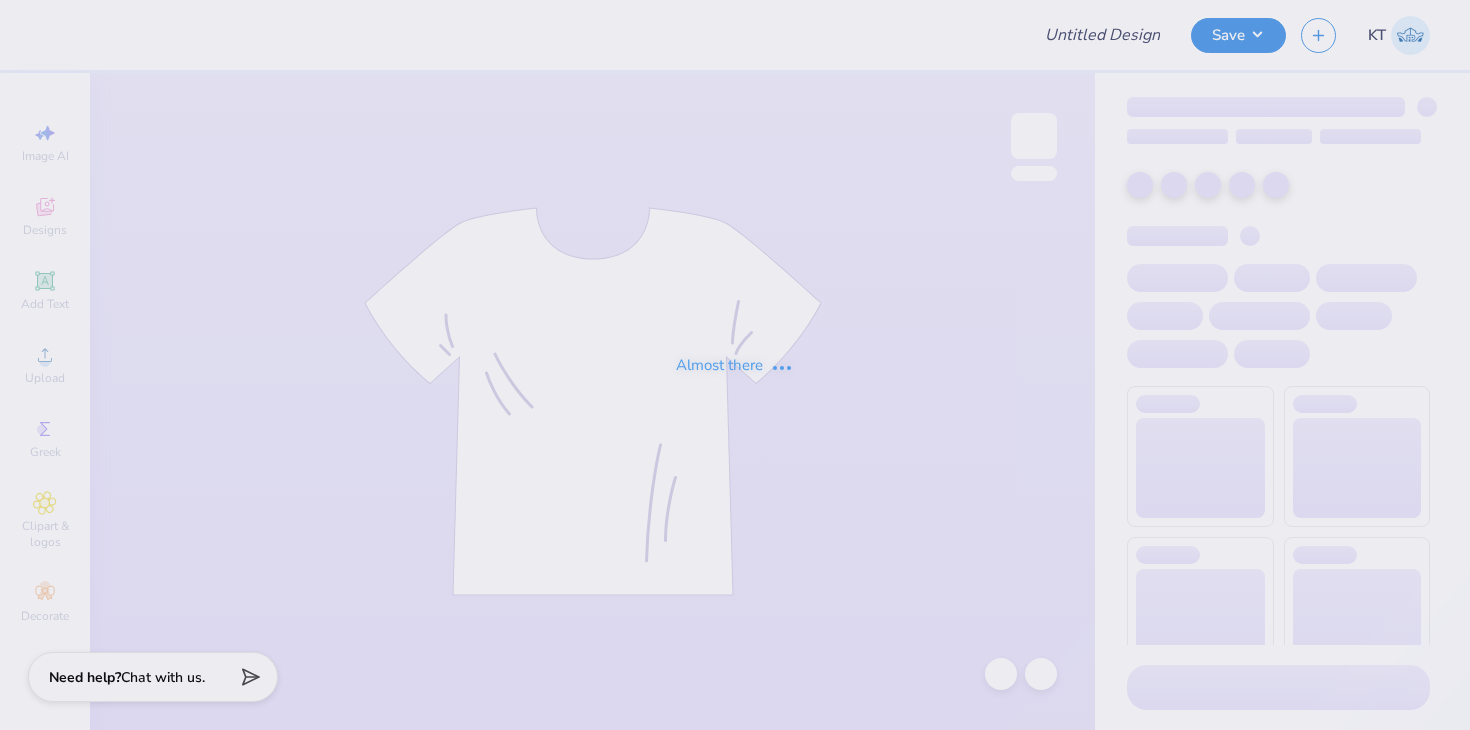 type on "panhellenic 2" 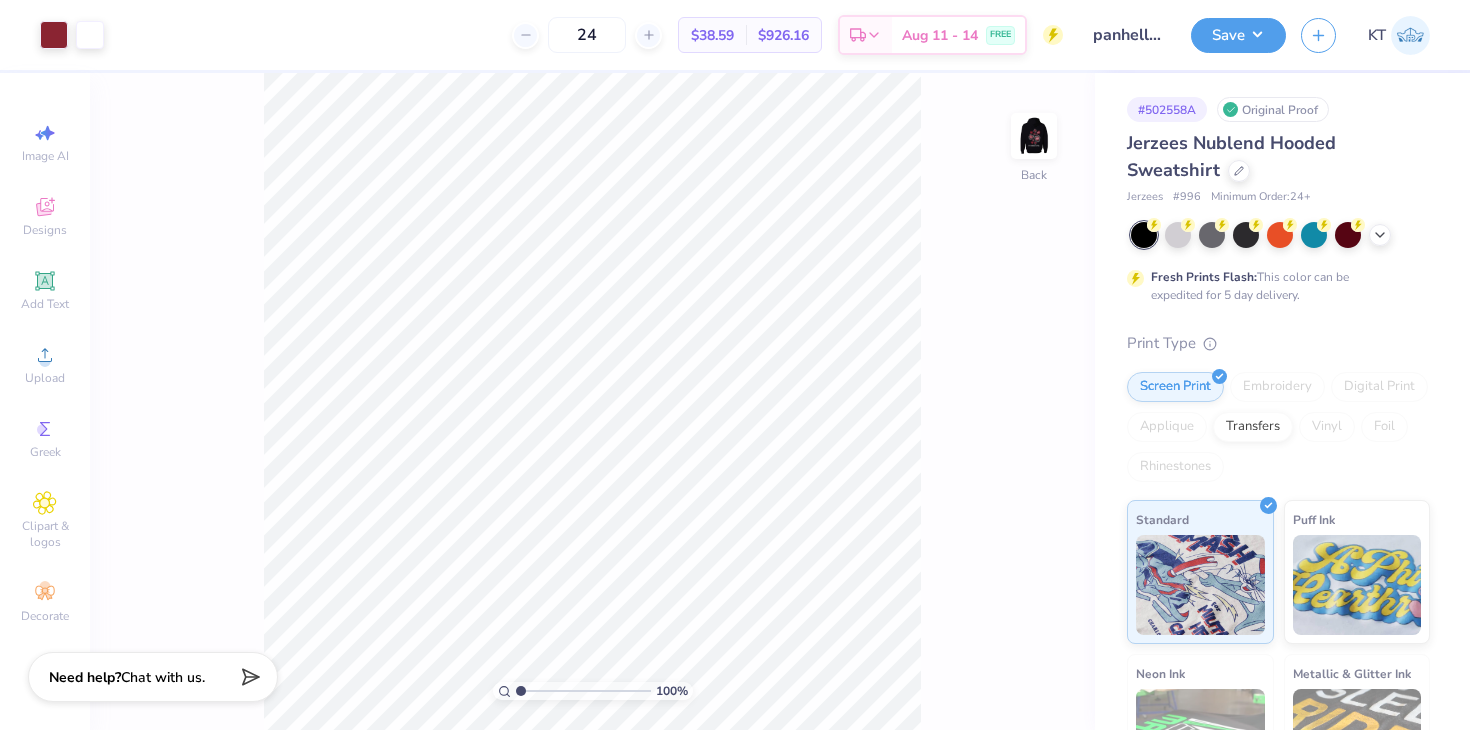 scroll, scrollTop: 0, scrollLeft: 0, axis: both 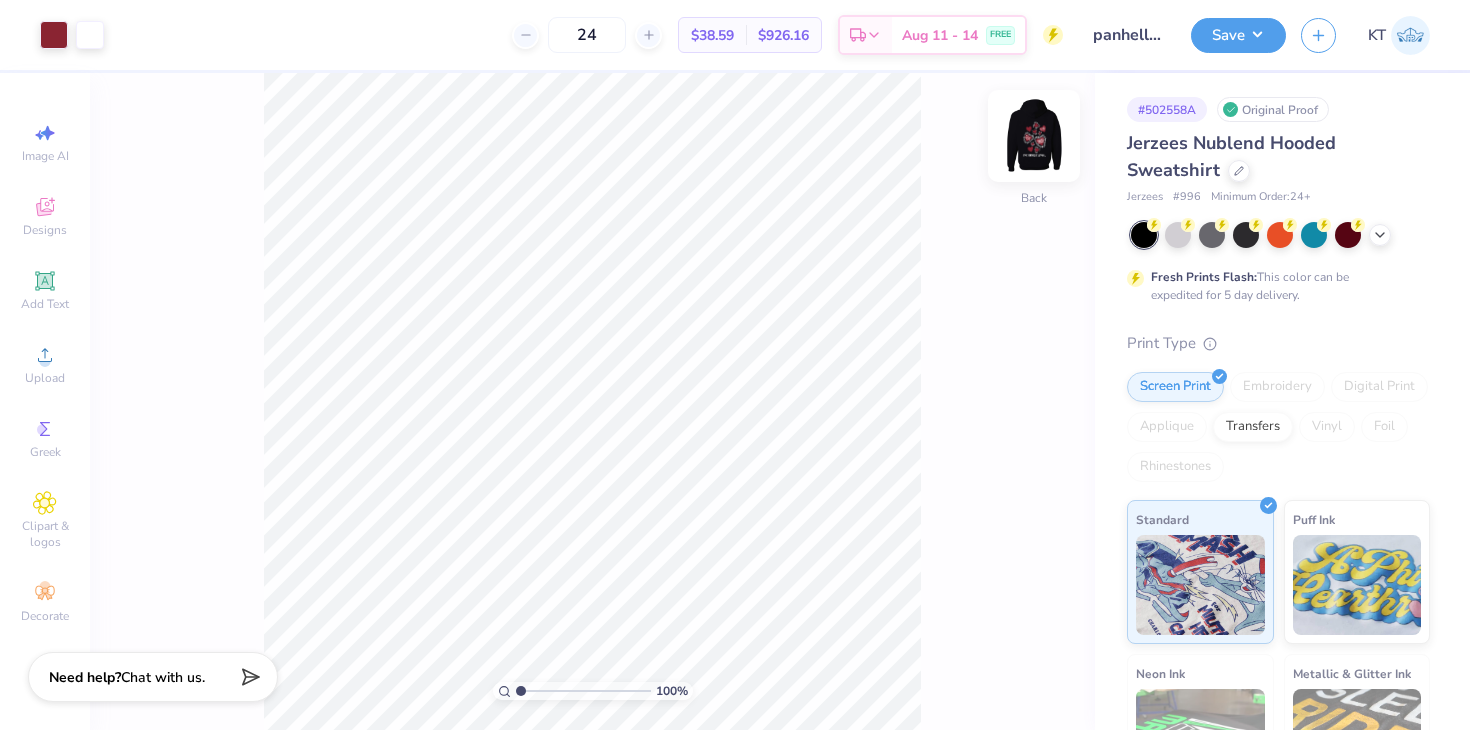 click at bounding box center [1034, 136] 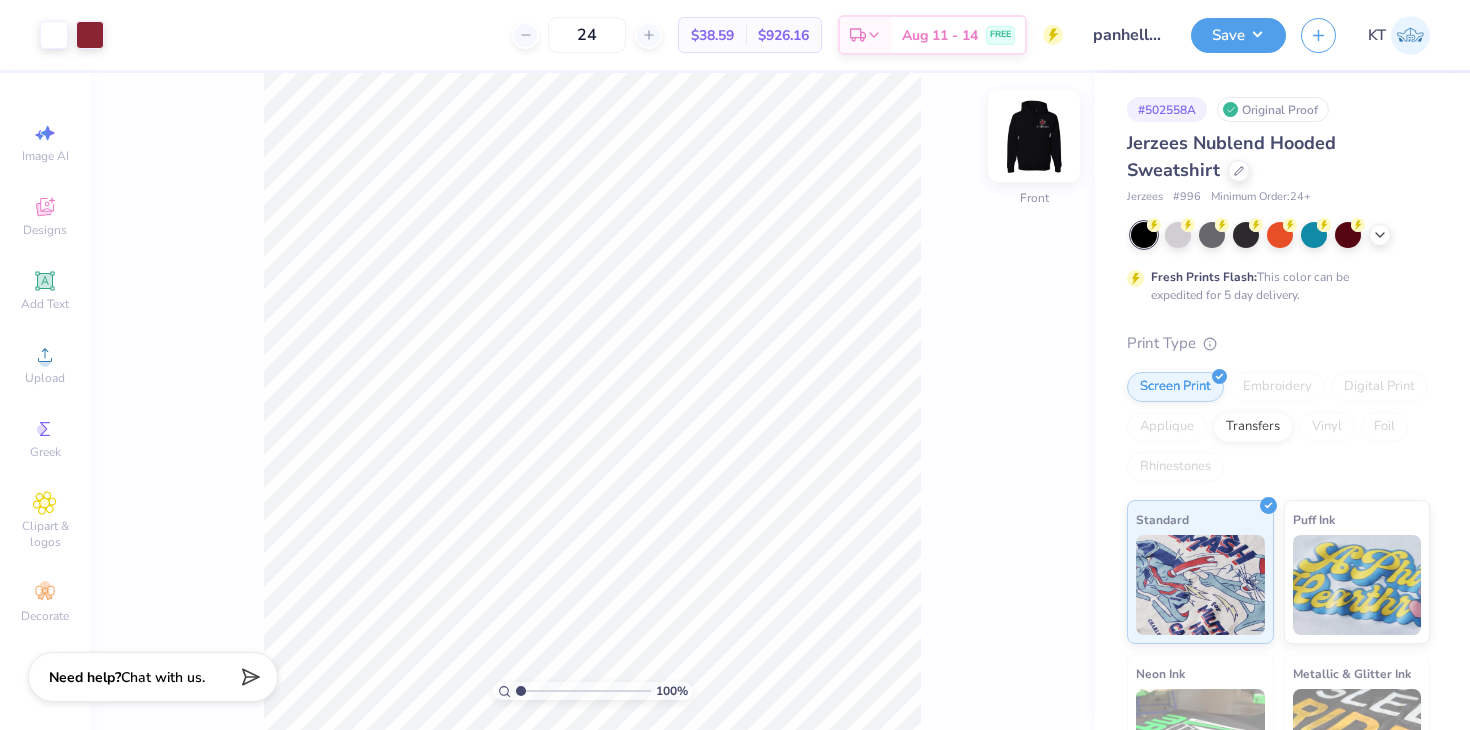 click at bounding box center (1034, 136) 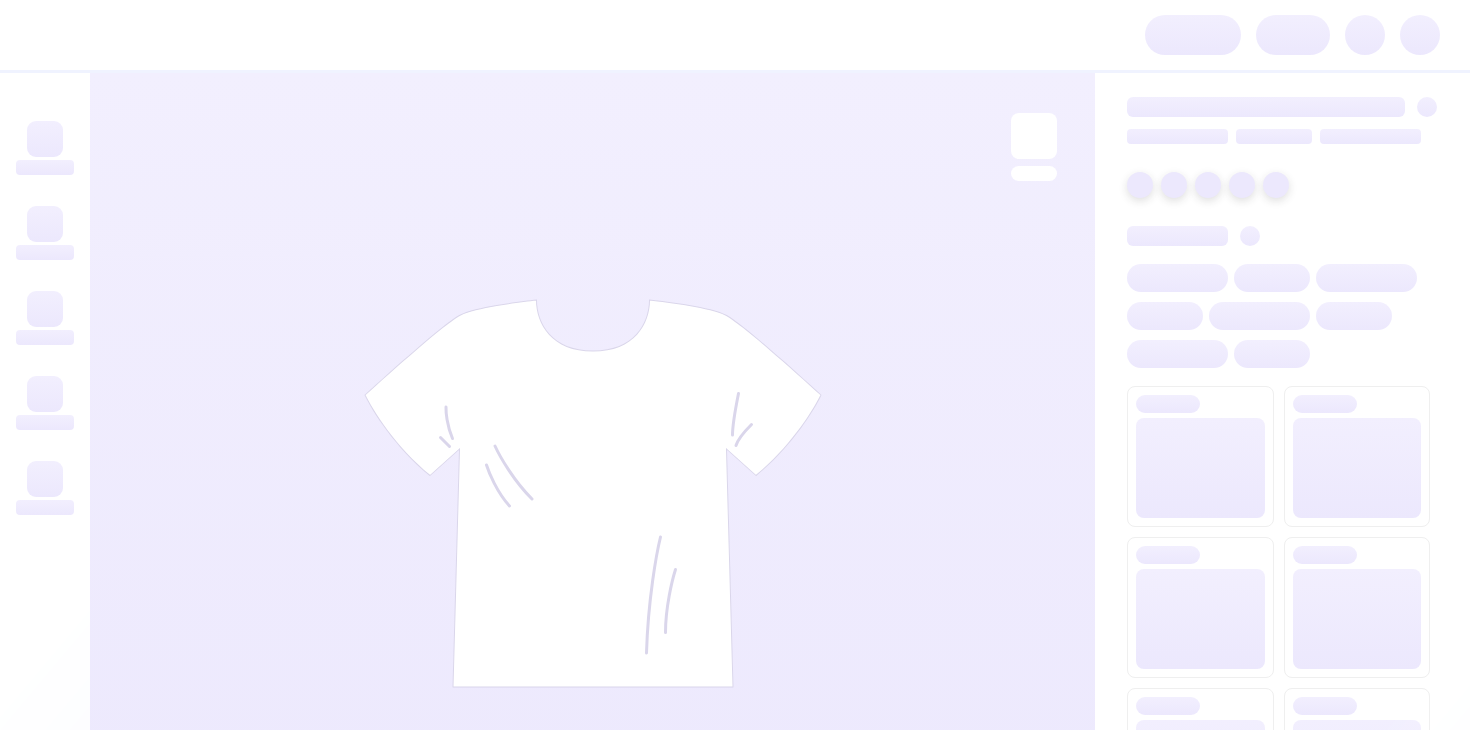 scroll, scrollTop: 0, scrollLeft: 0, axis: both 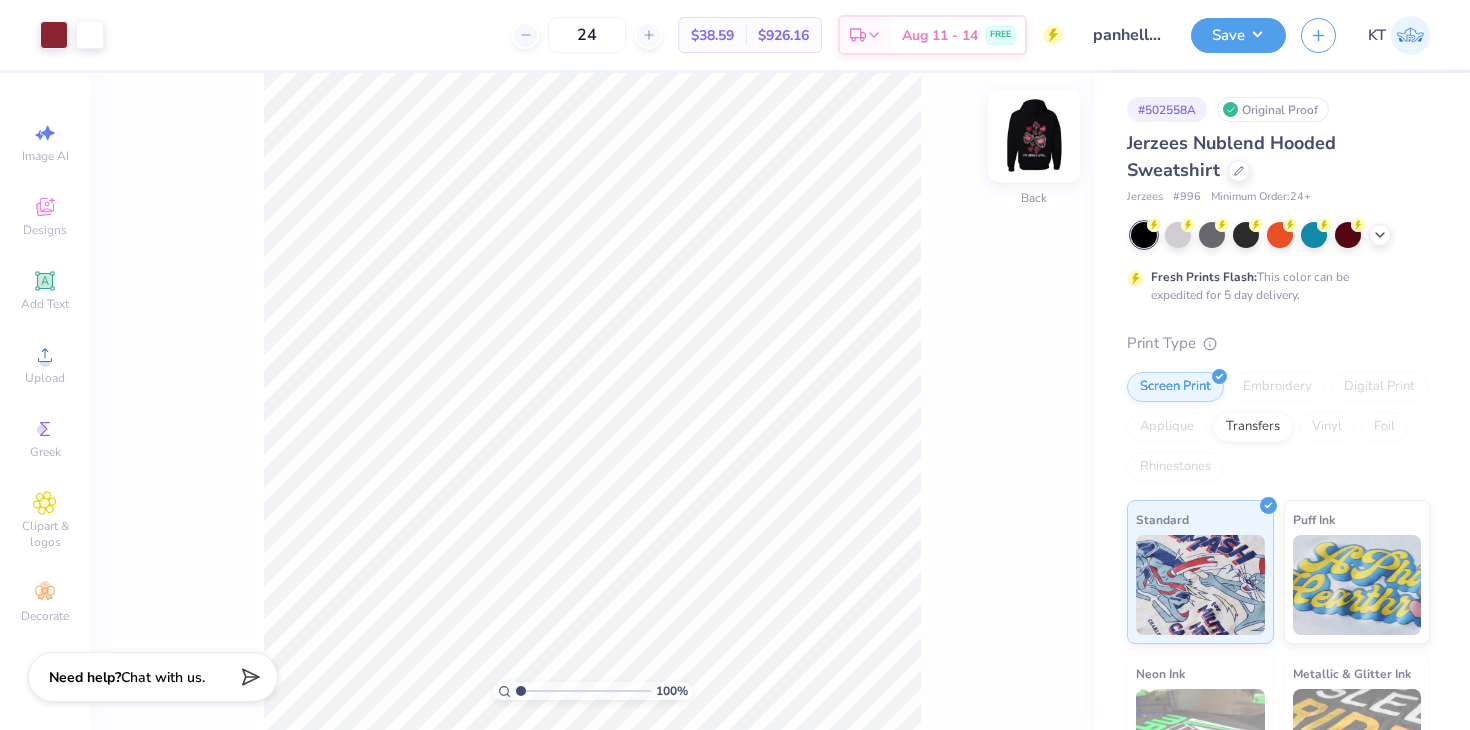 click at bounding box center [1034, 136] 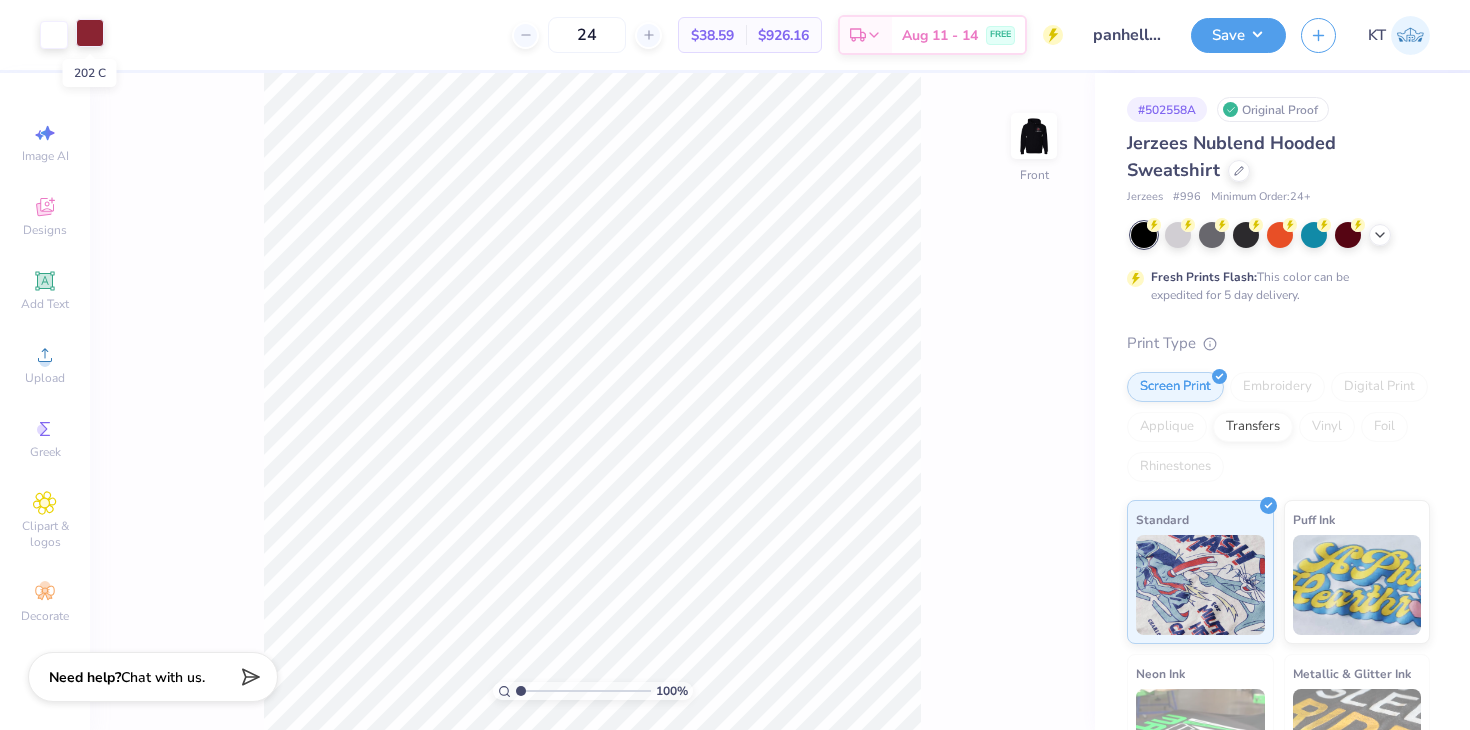 click at bounding box center [90, 33] 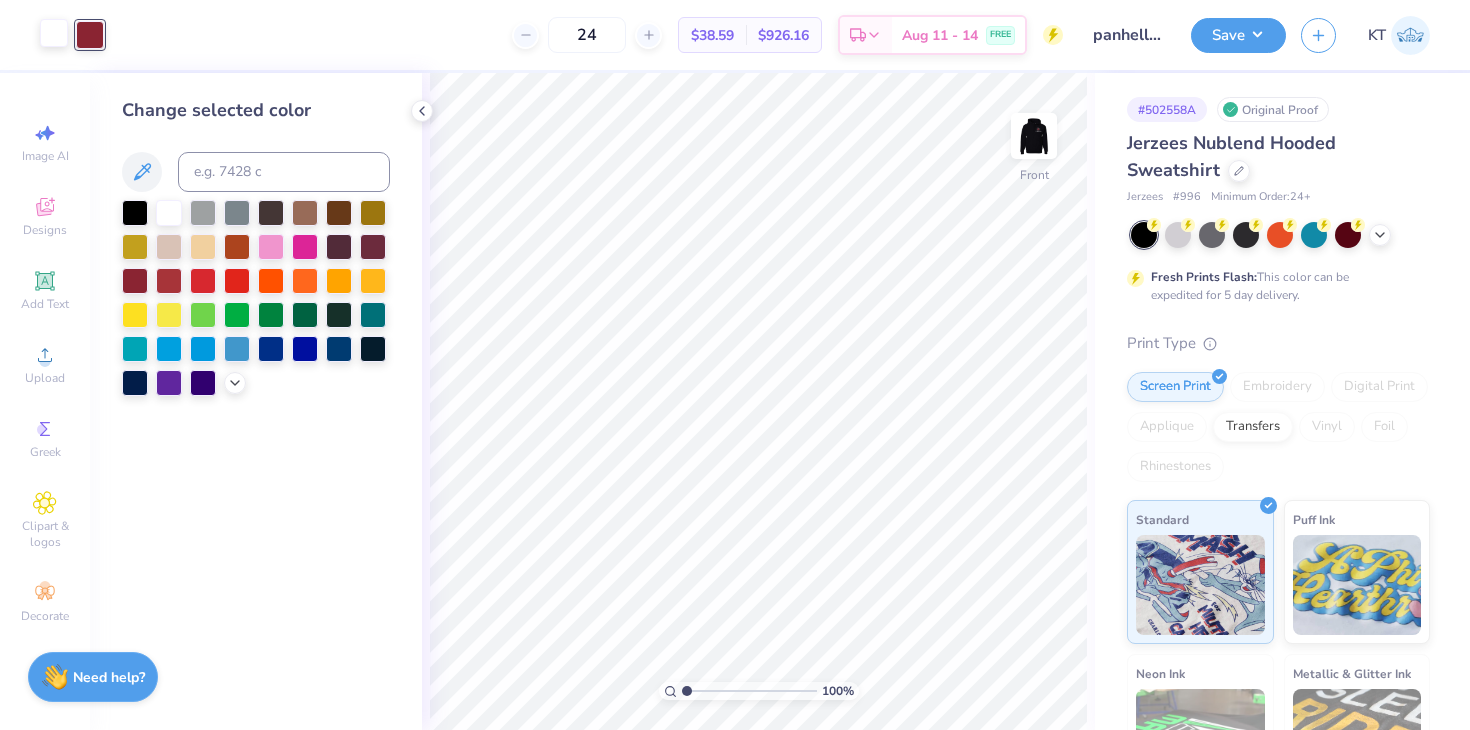 click at bounding box center [54, 33] 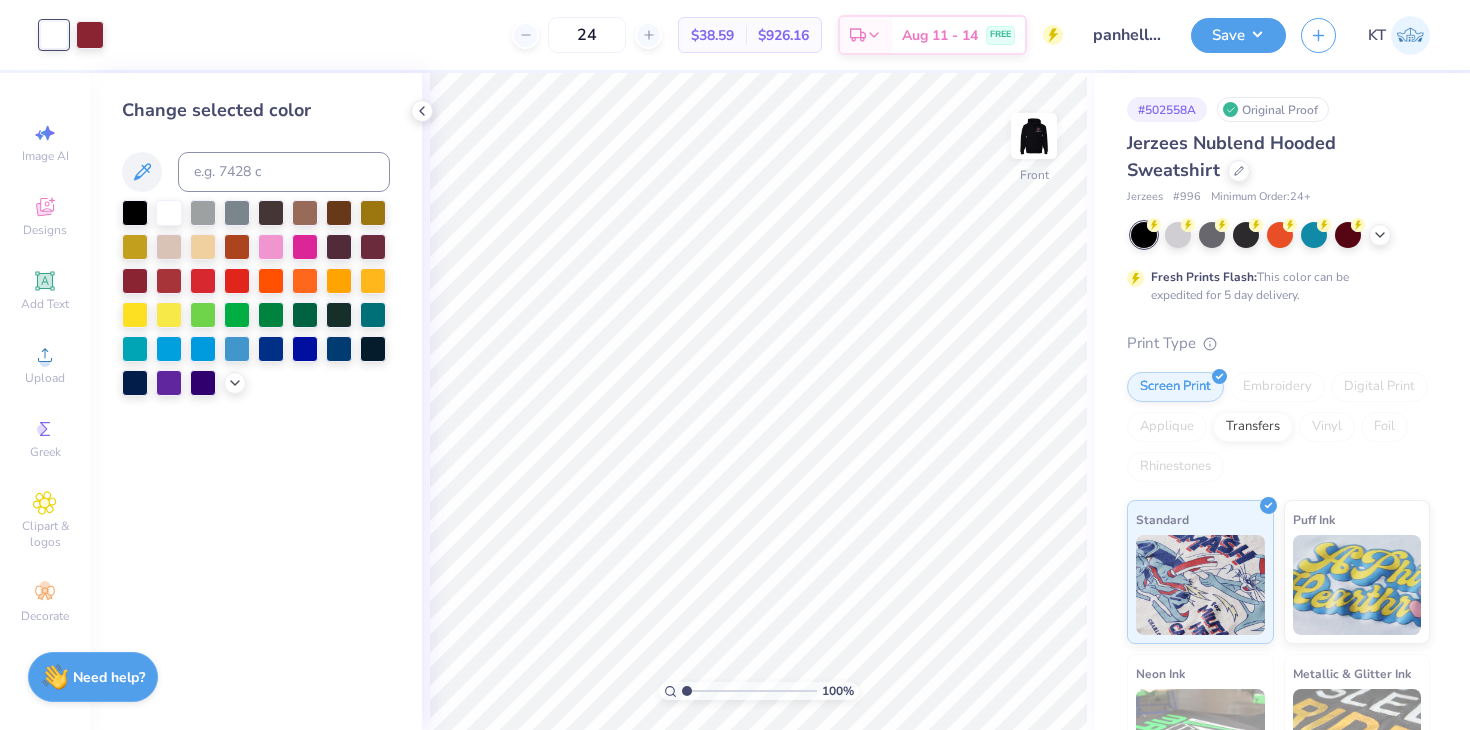 click on "Change selected color" at bounding box center [256, 401] 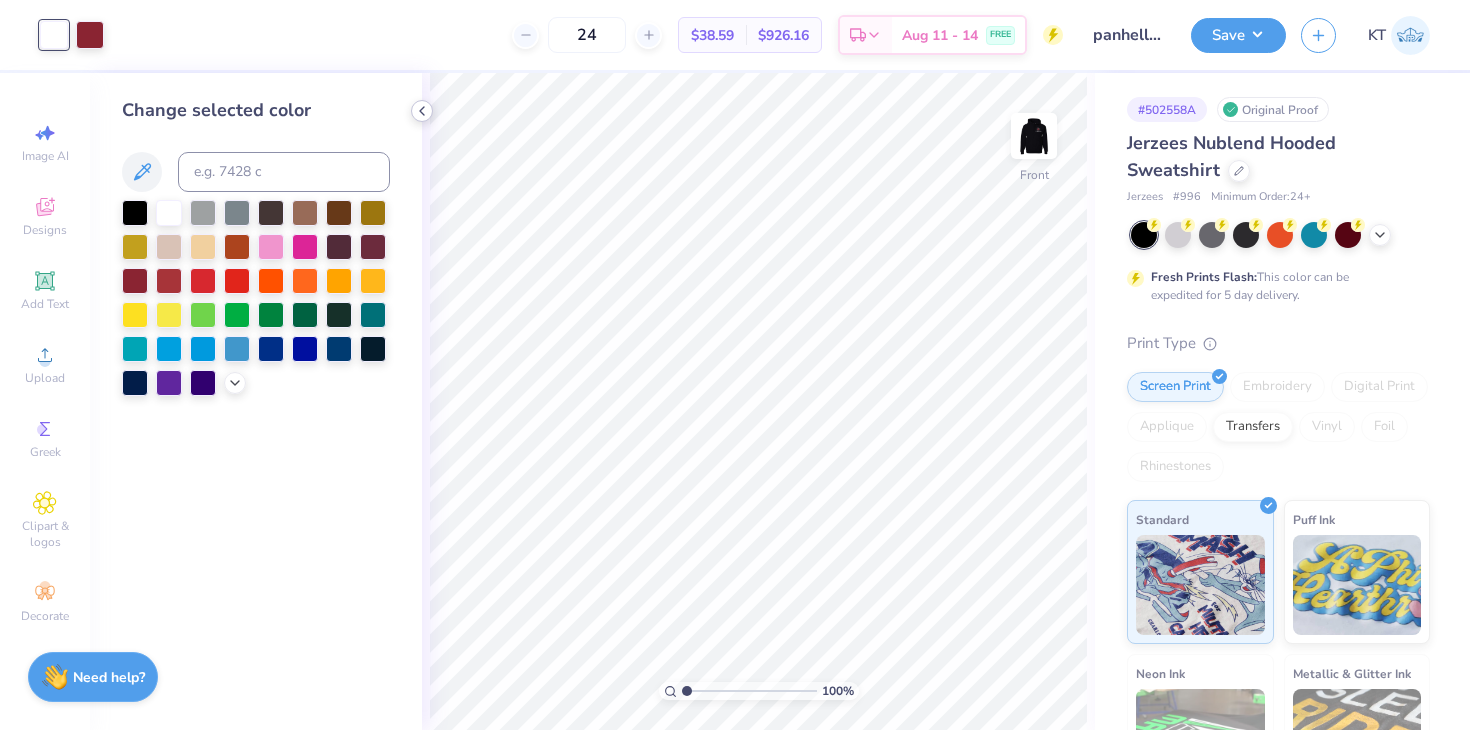 click 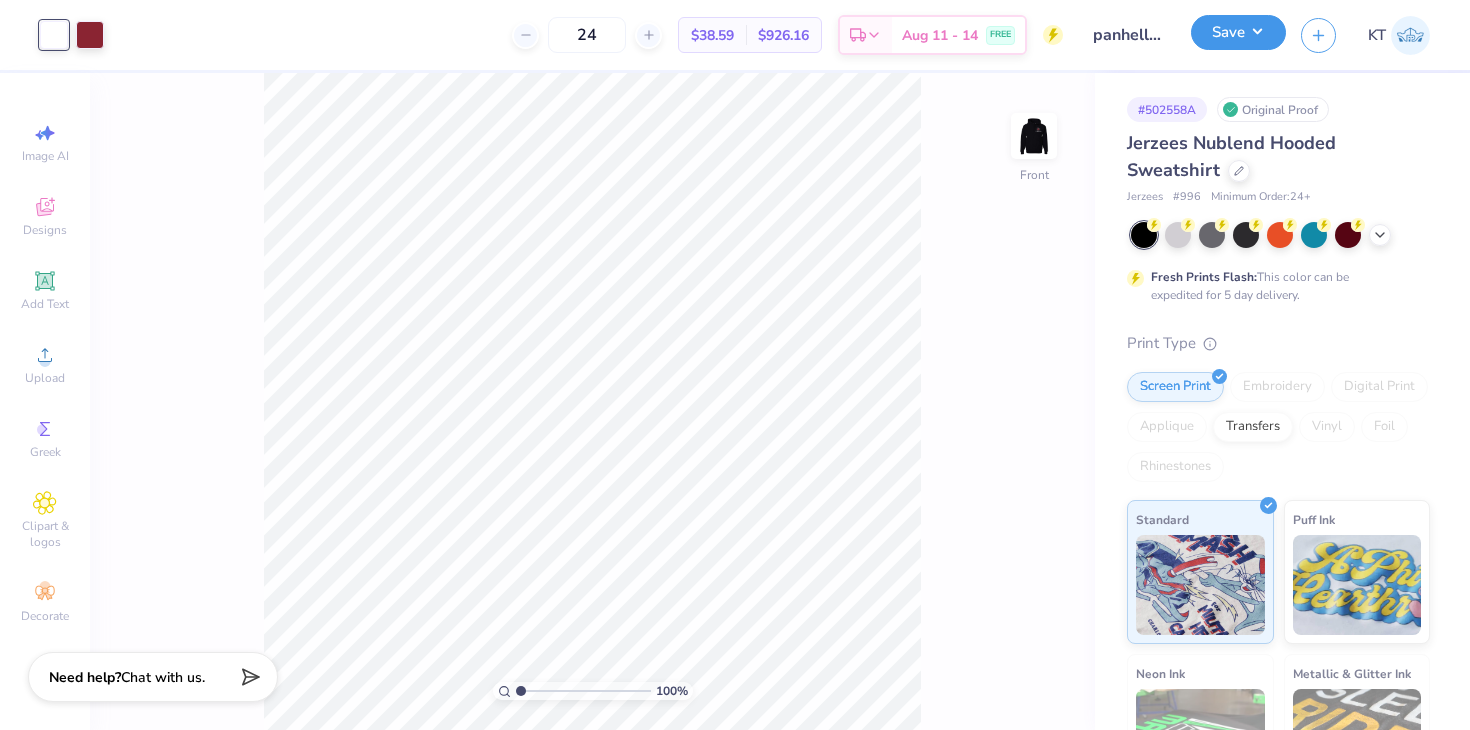 click on "Save" at bounding box center (1238, 32) 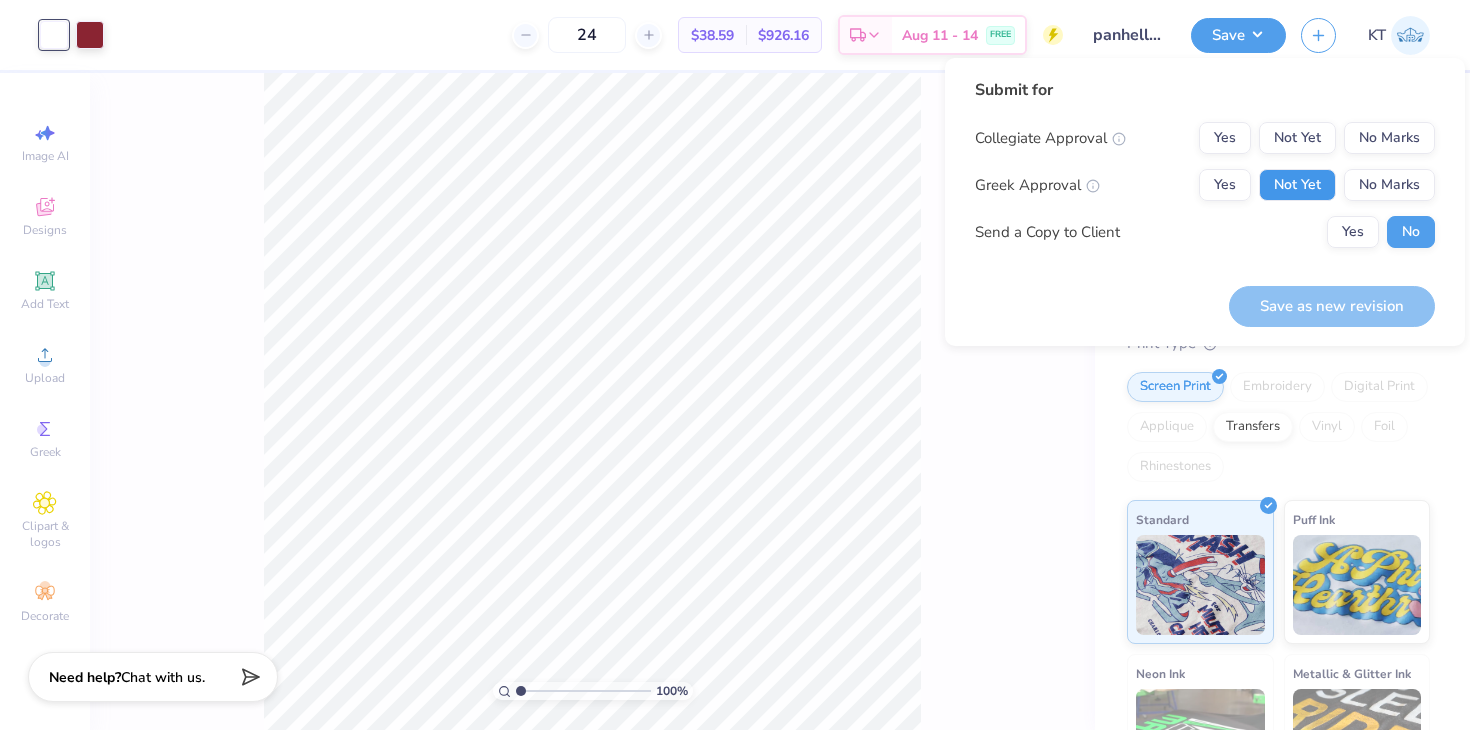 click on "Not Yet" at bounding box center [1297, 185] 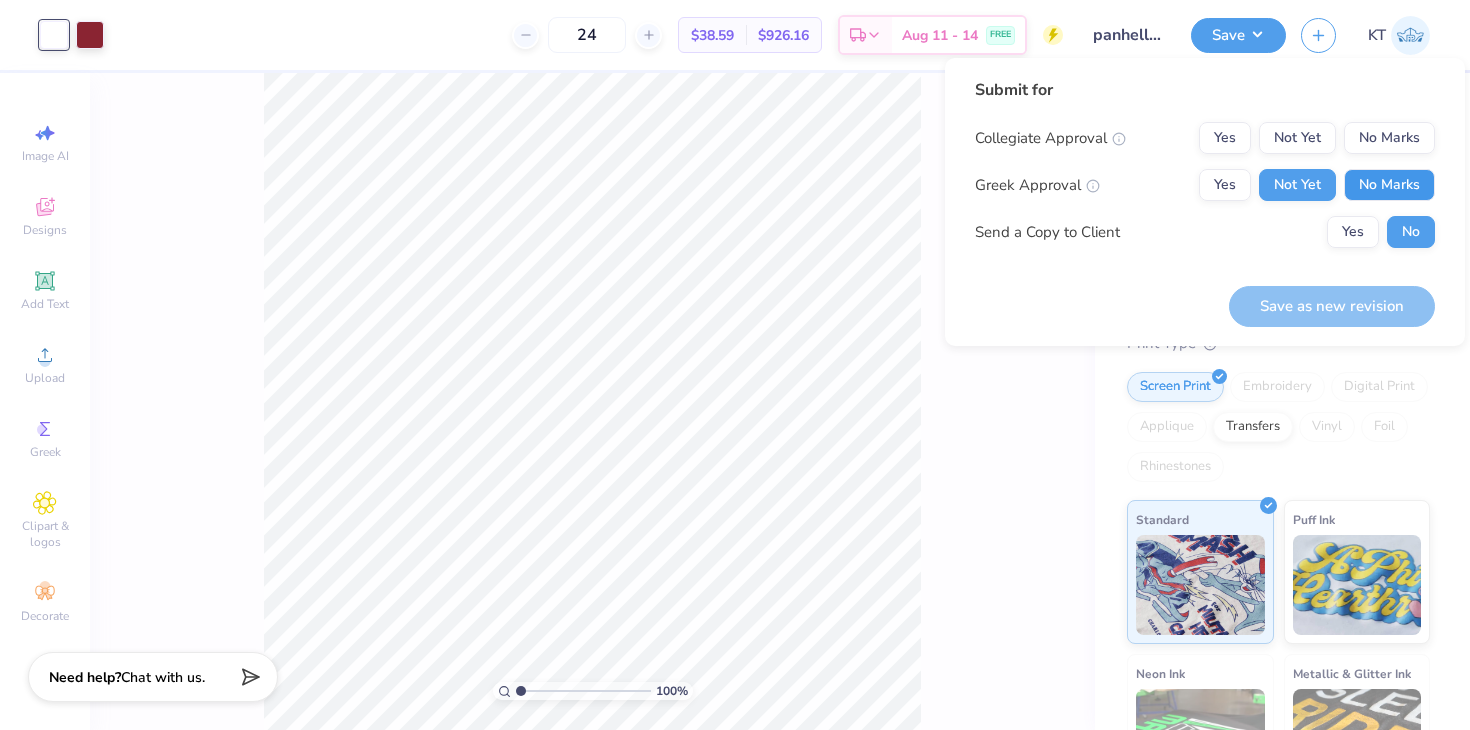 click on "No Marks" at bounding box center [1389, 185] 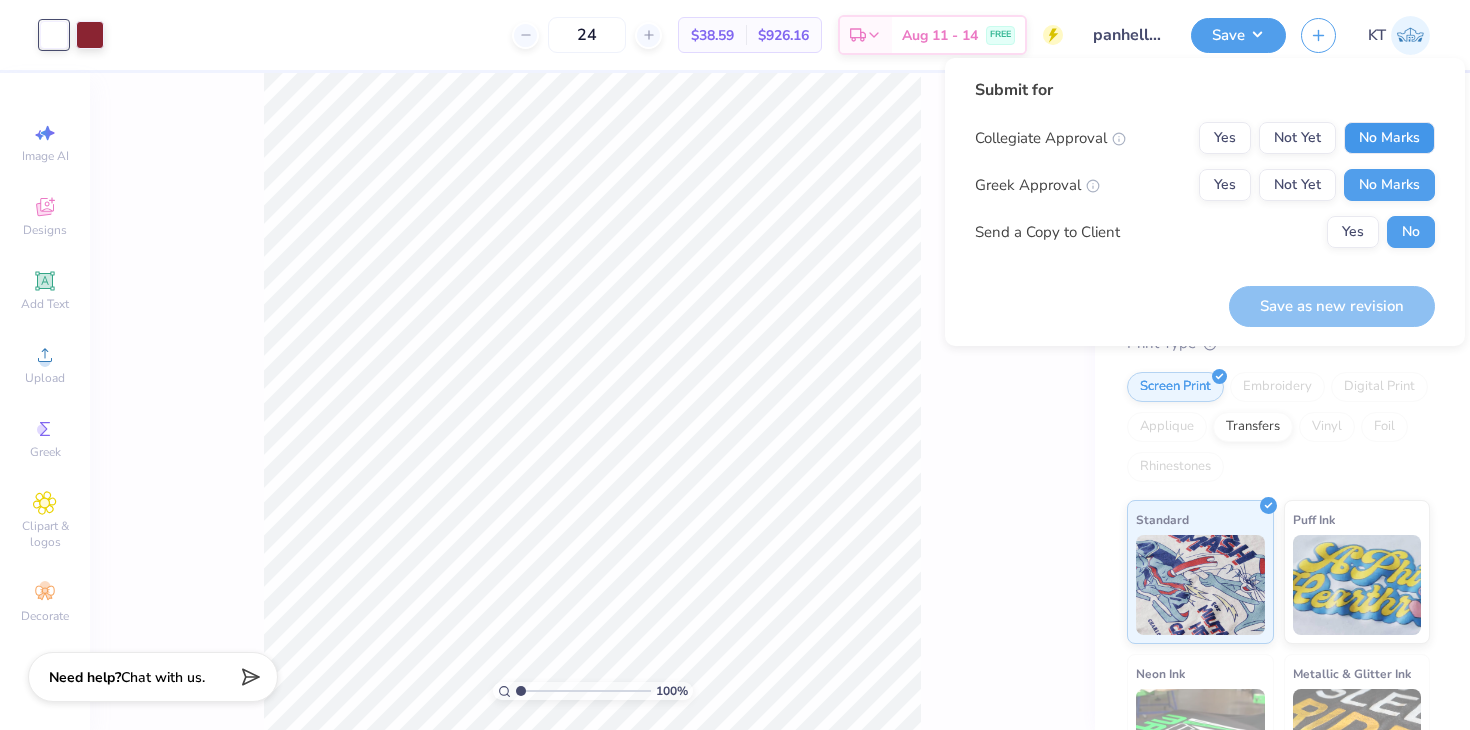 click on "No Marks" at bounding box center (1389, 138) 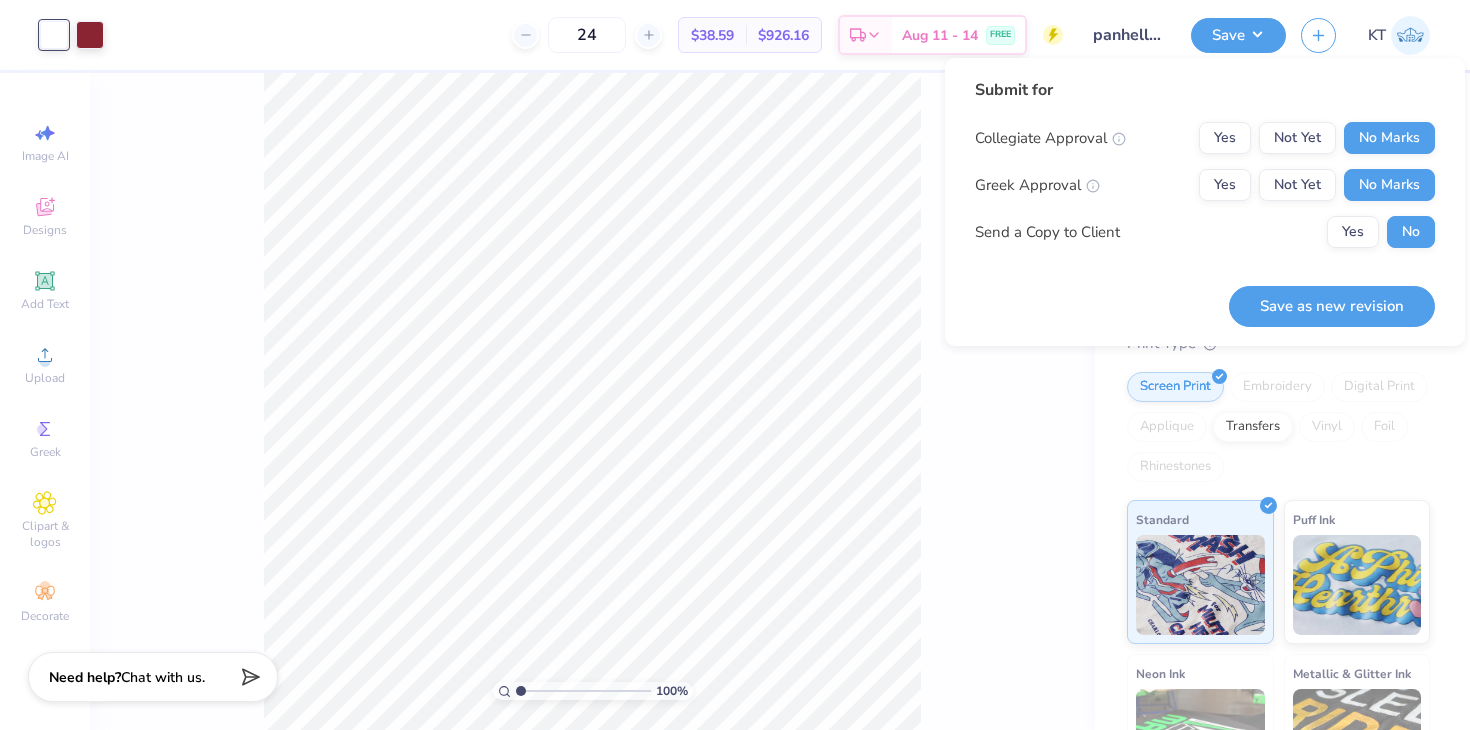 click on "Submit for Collegiate Approval Yes Not Yet No Marks Greek Approval Yes Not Yet No Marks Send a Copy to Client Yes No Save as new revision" at bounding box center (1205, 202) 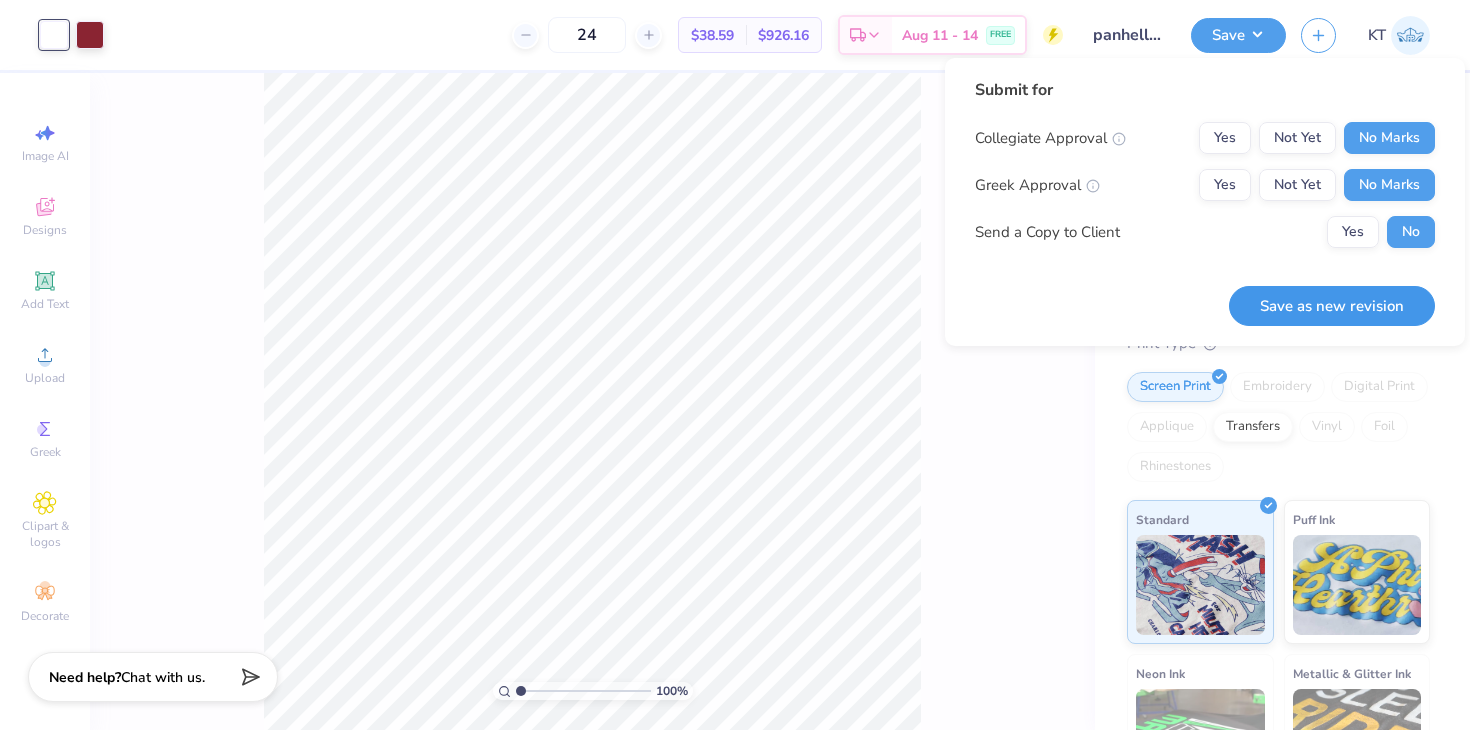 click on "Save as new revision" at bounding box center (1332, 306) 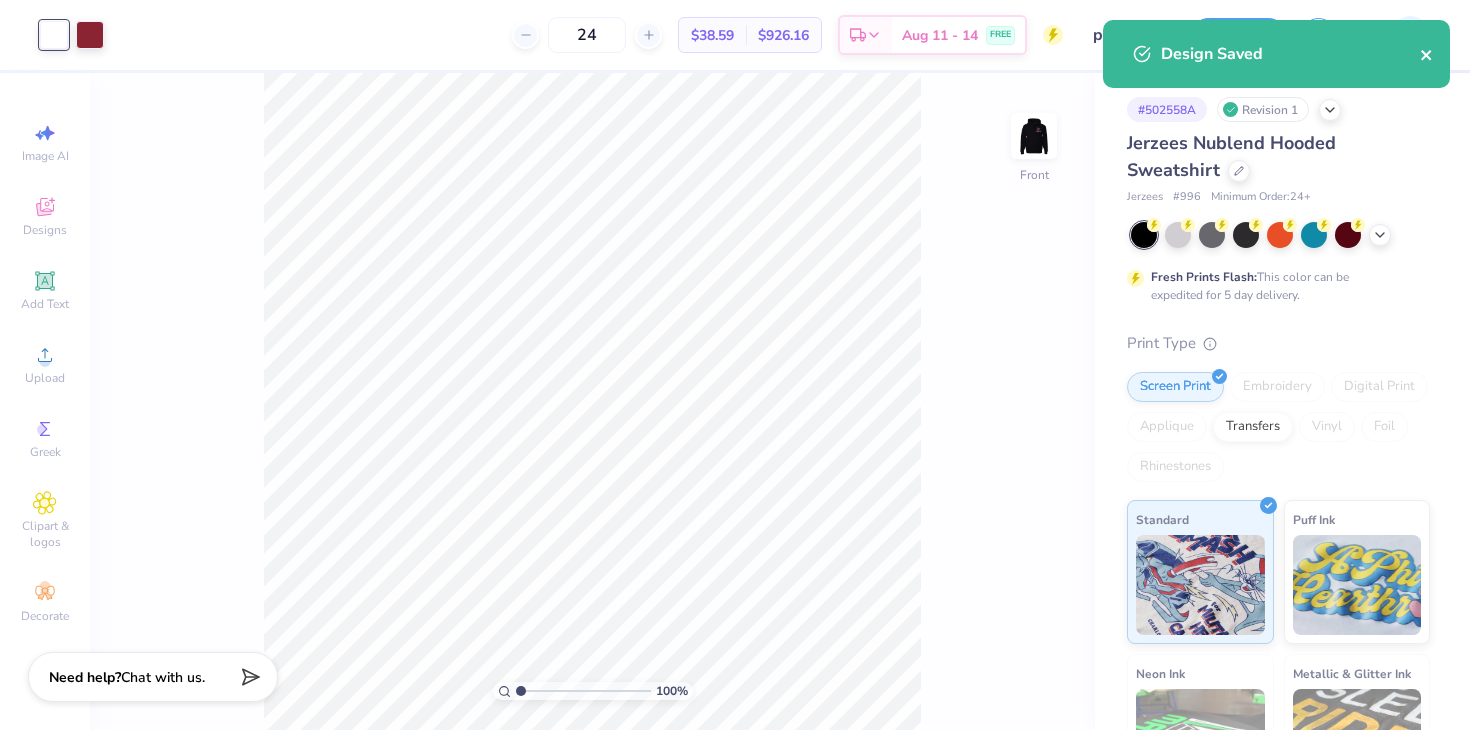 click 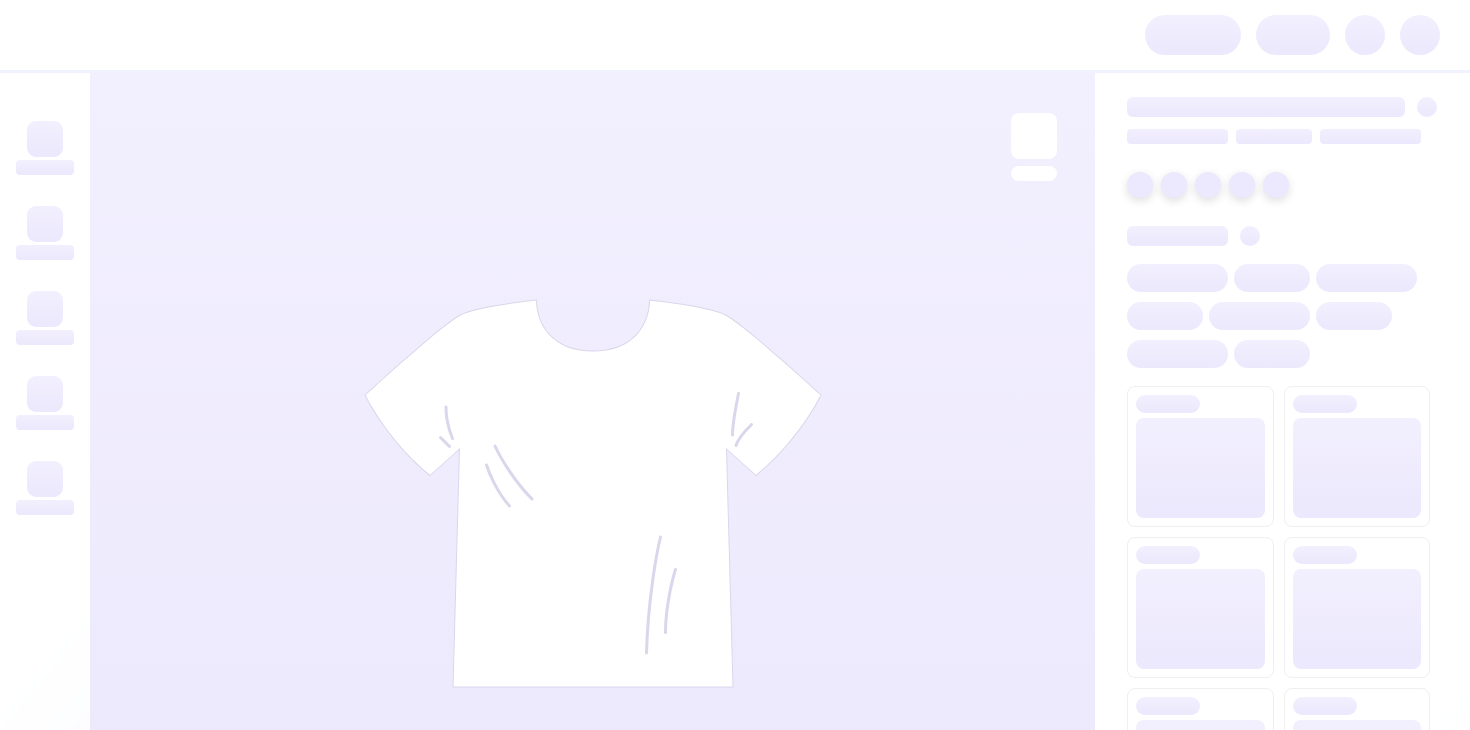 scroll, scrollTop: 0, scrollLeft: 0, axis: both 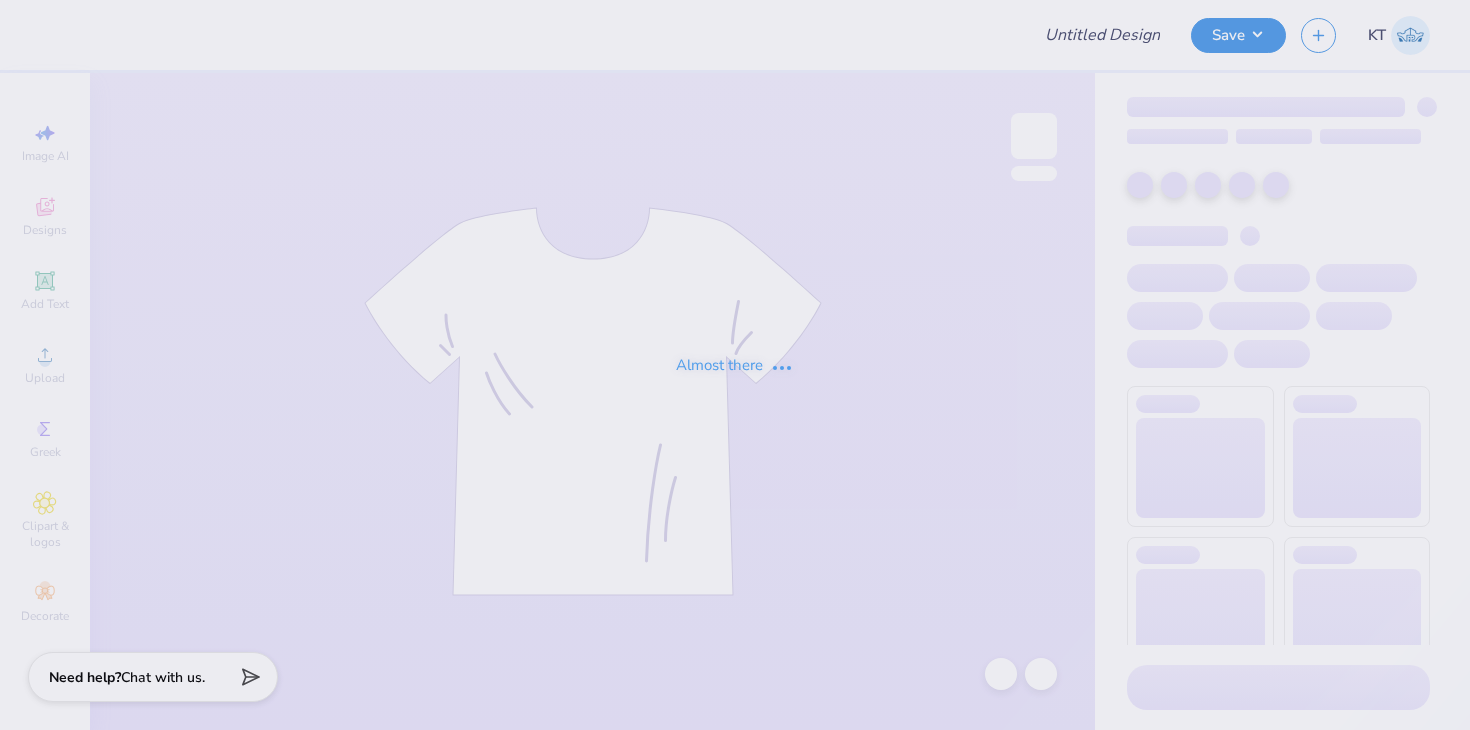 type on "panhellenic 2" 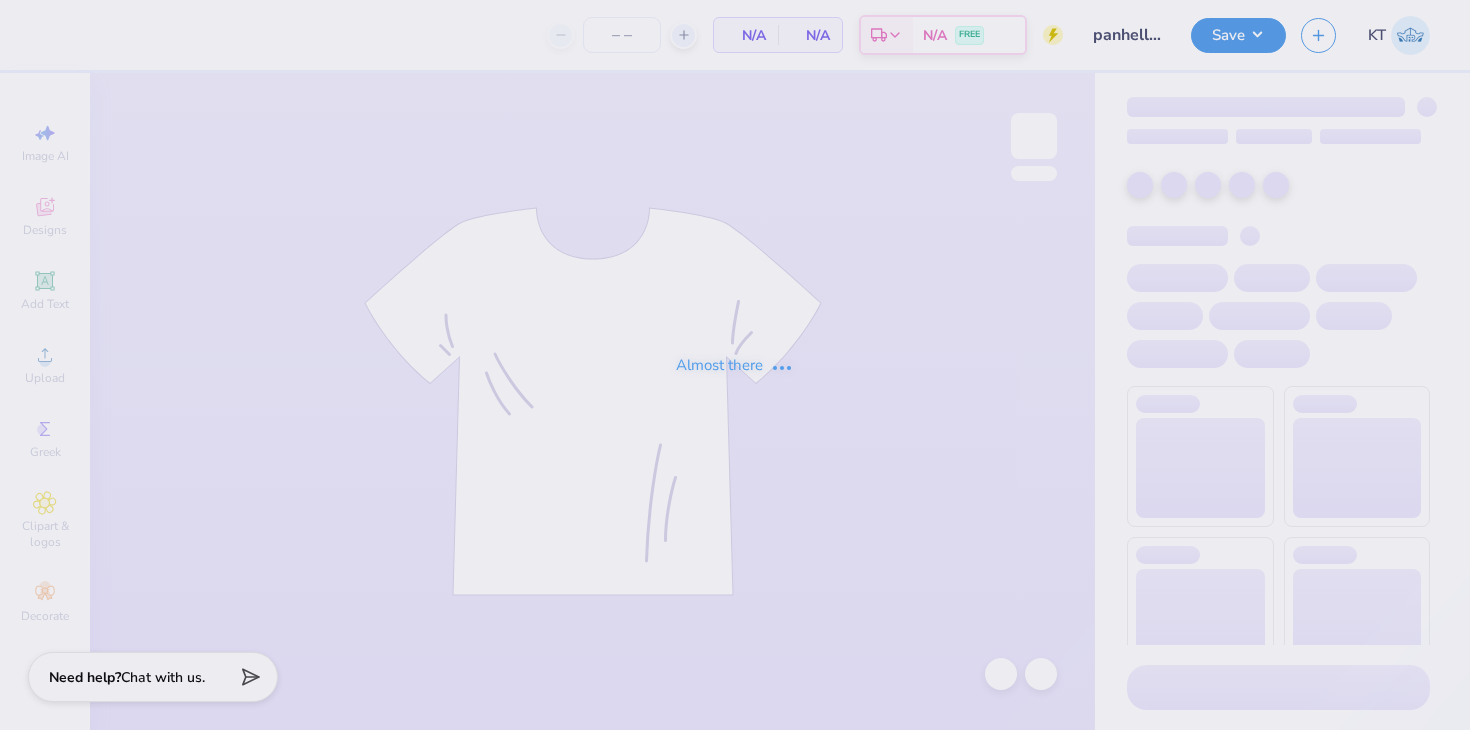 type on "24" 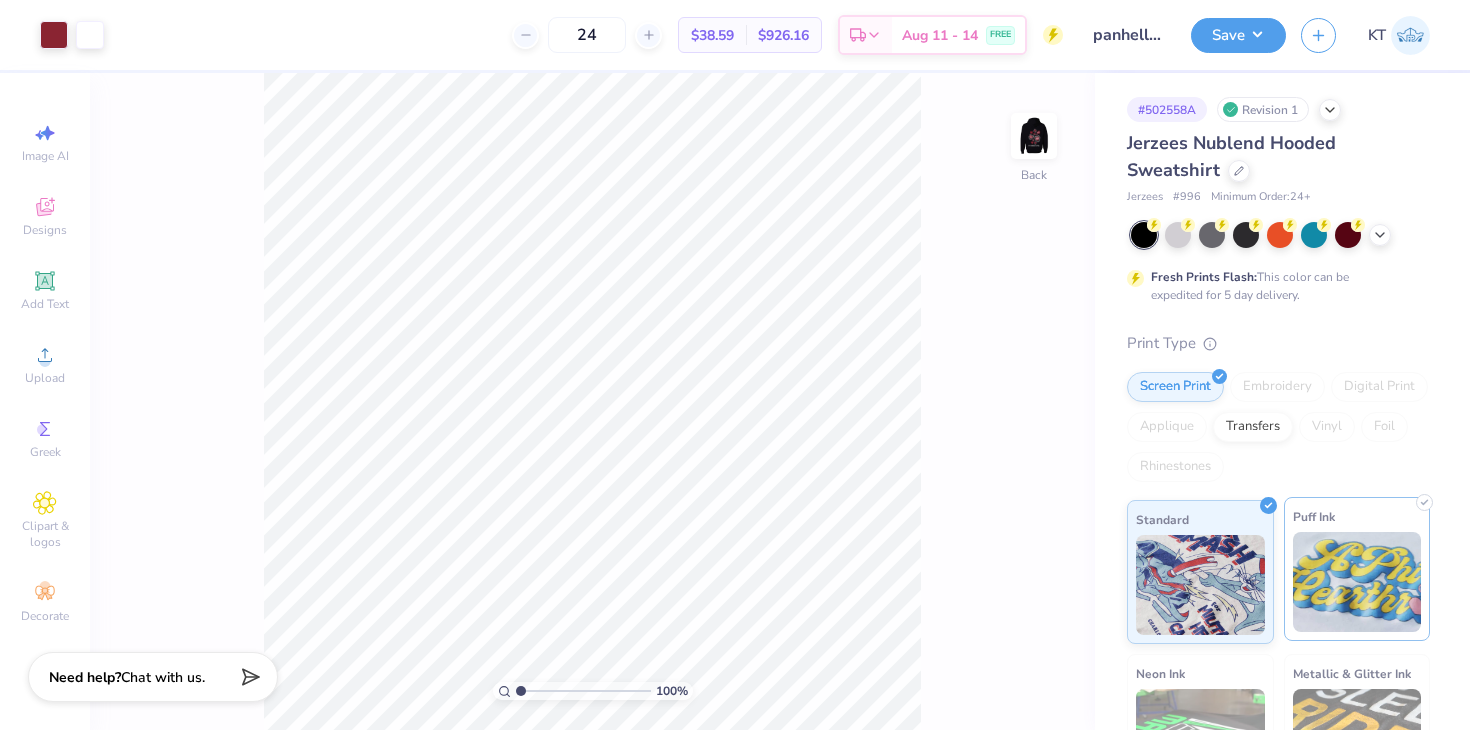 click on "Puff Ink" at bounding box center [1357, 569] 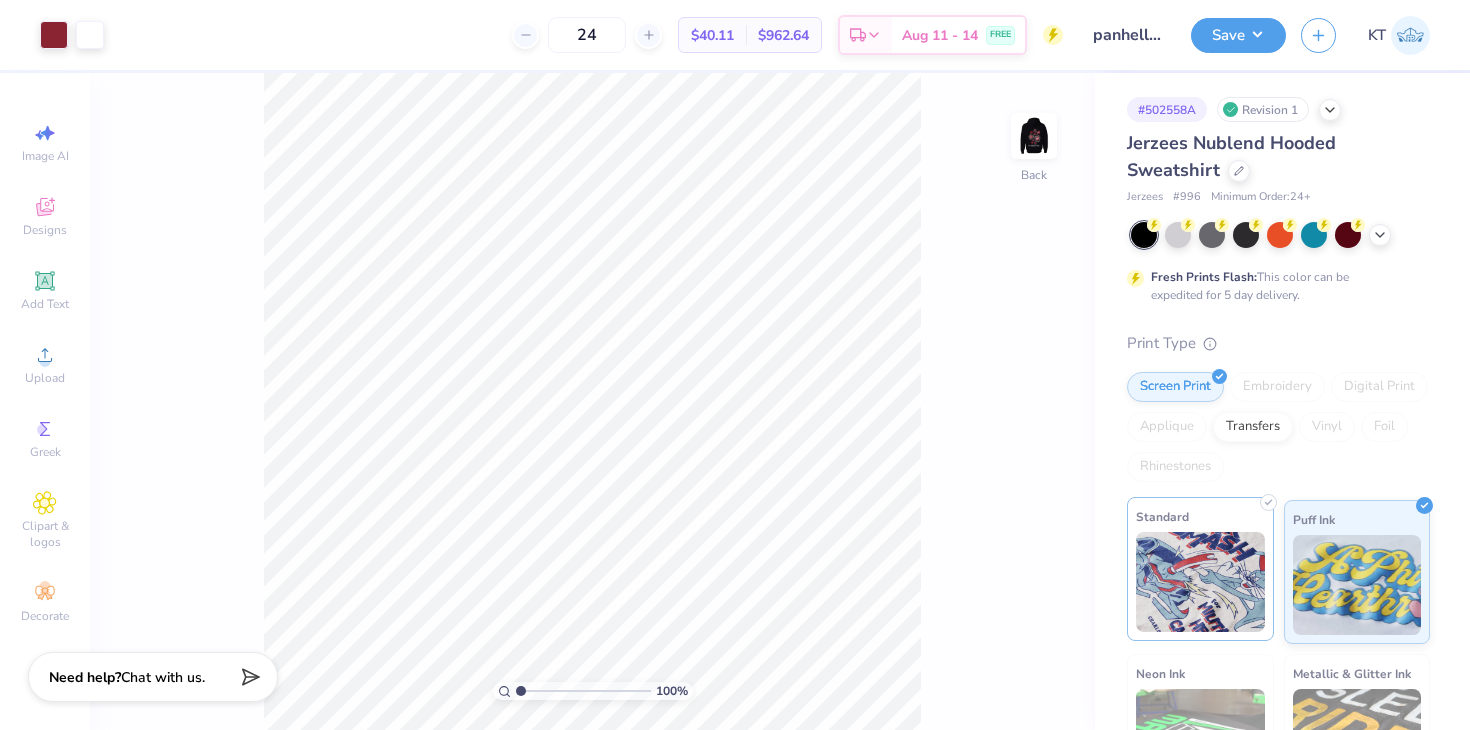 click at bounding box center (1200, 582) 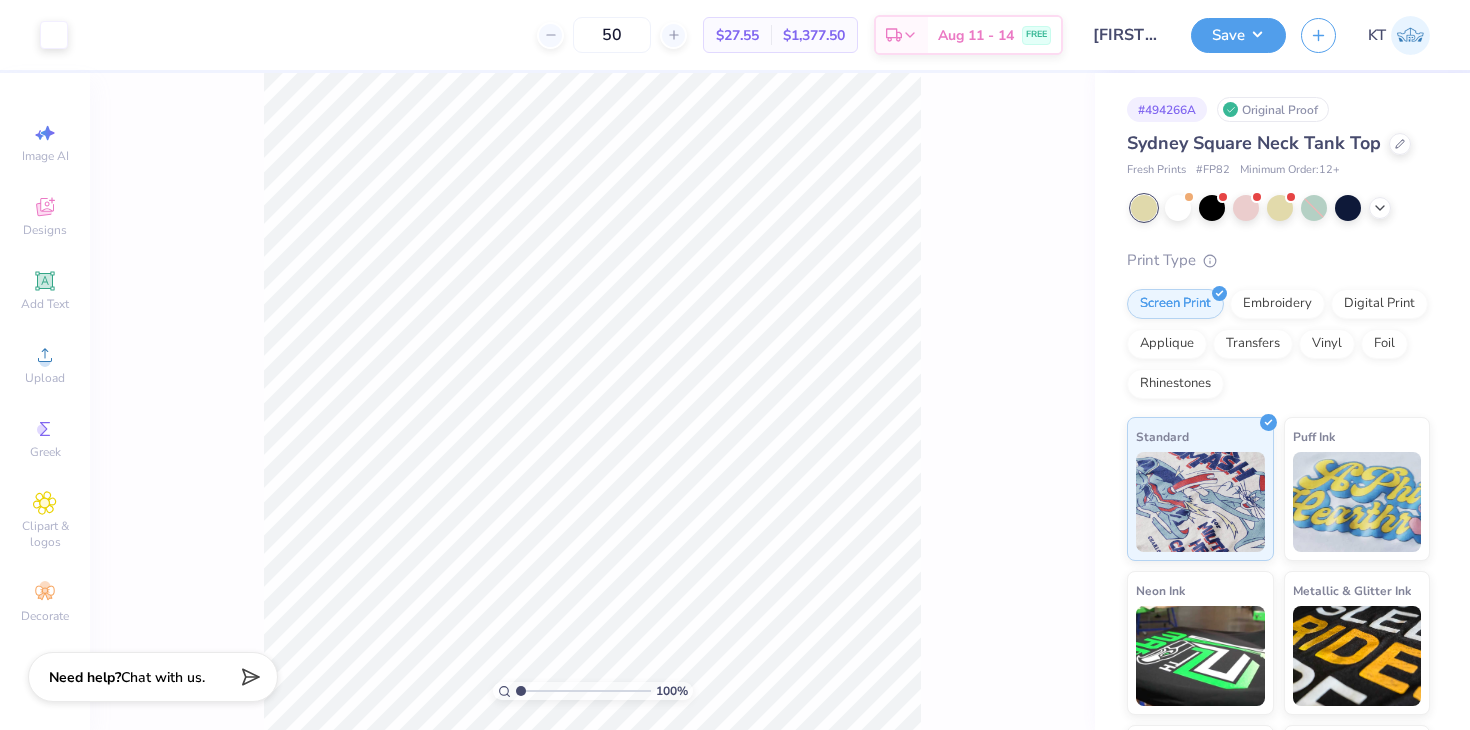 scroll, scrollTop: 0, scrollLeft: 0, axis: both 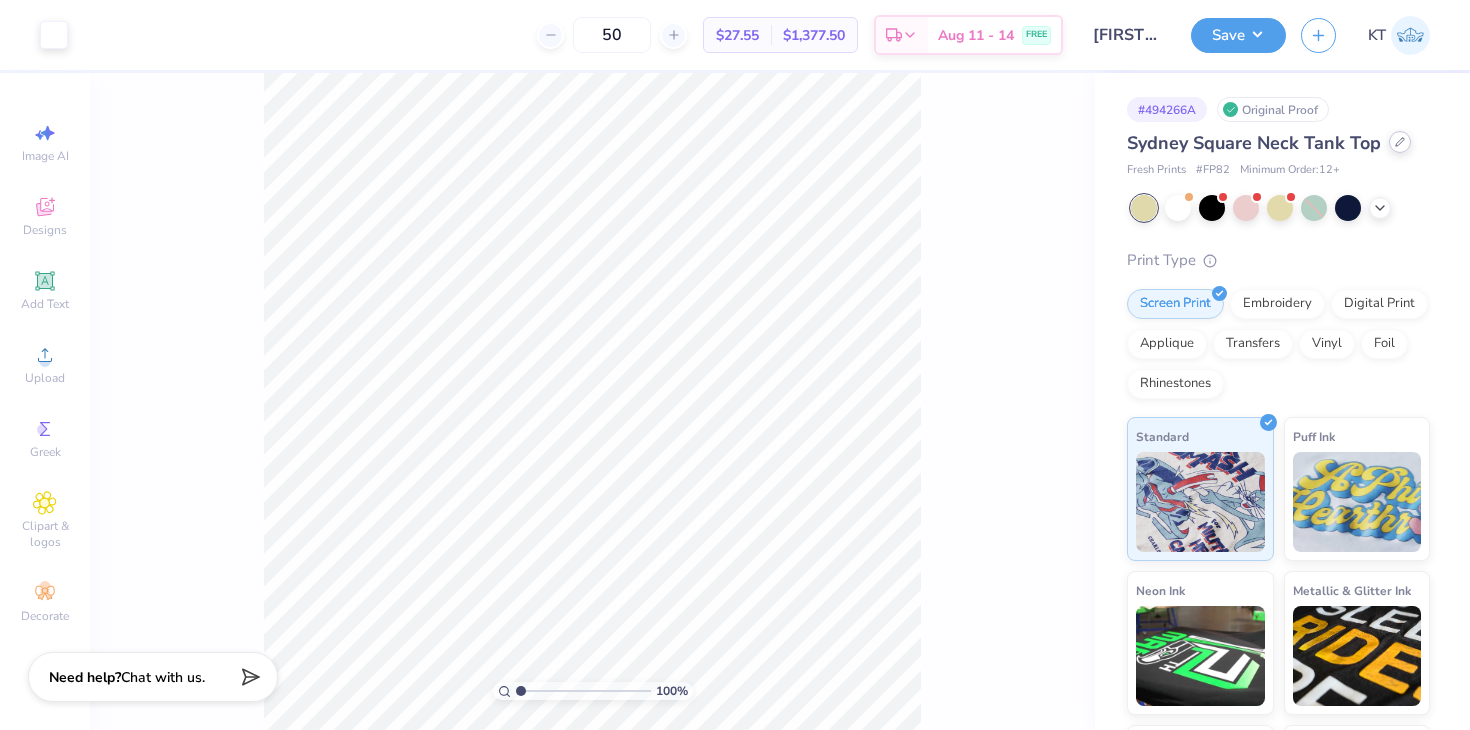 click at bounding box center (1400, 142) 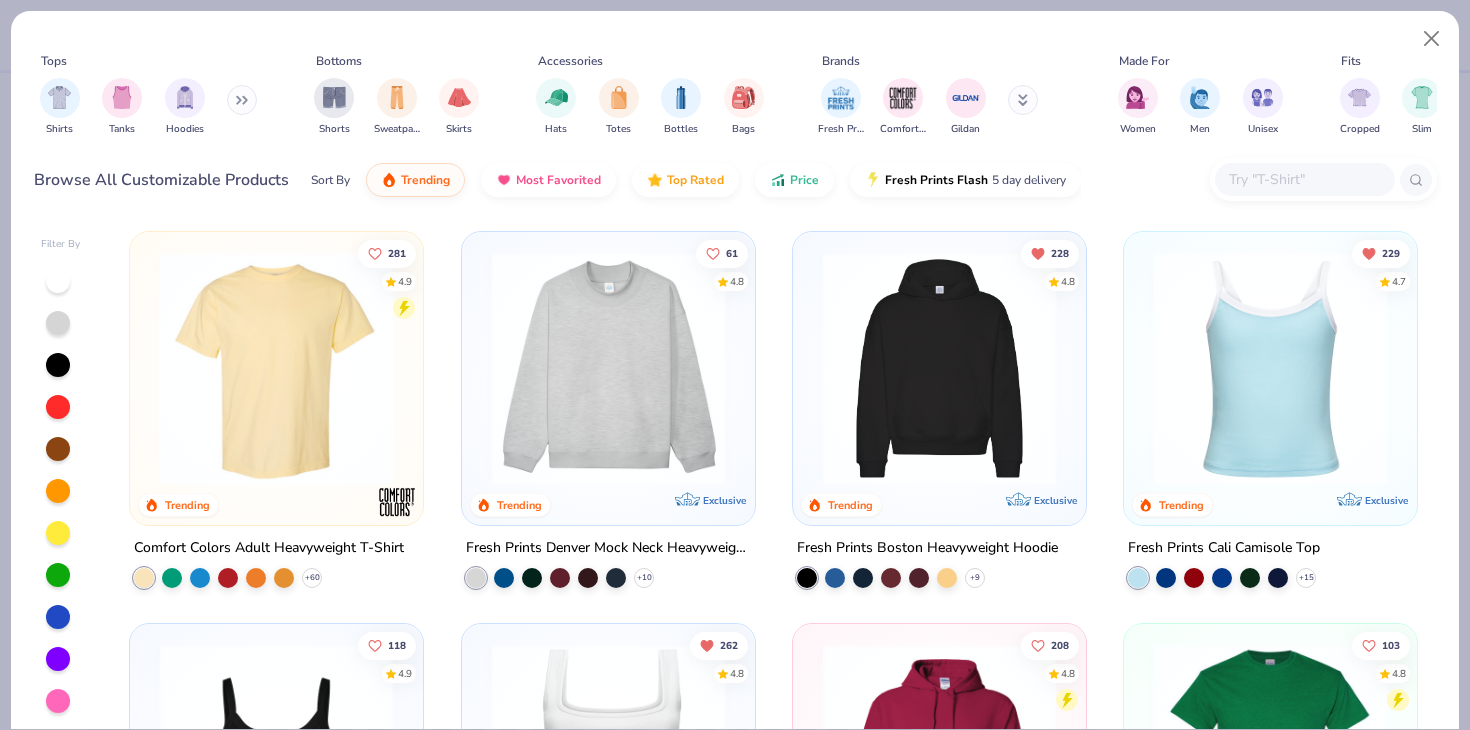 click at bounding box center (1304, 179) 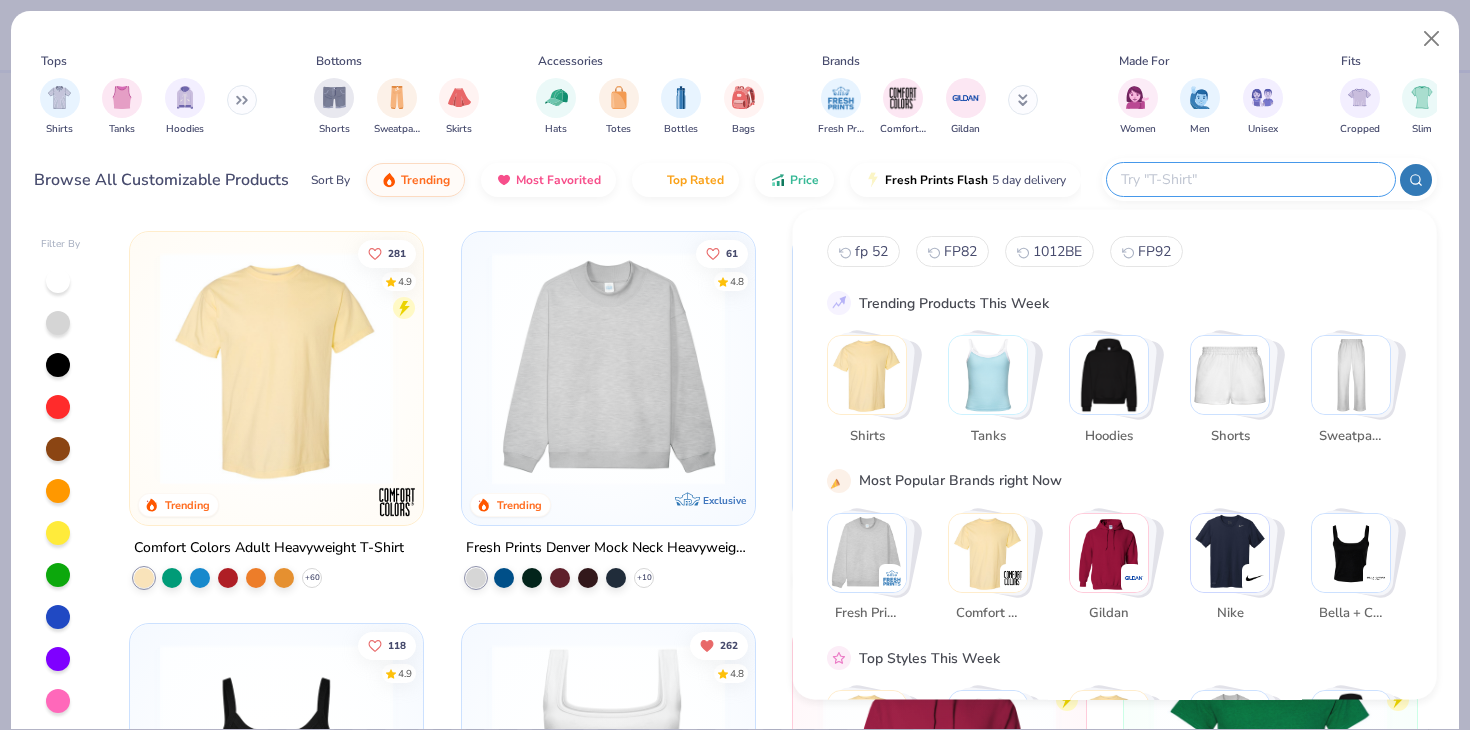 paste on "43011" 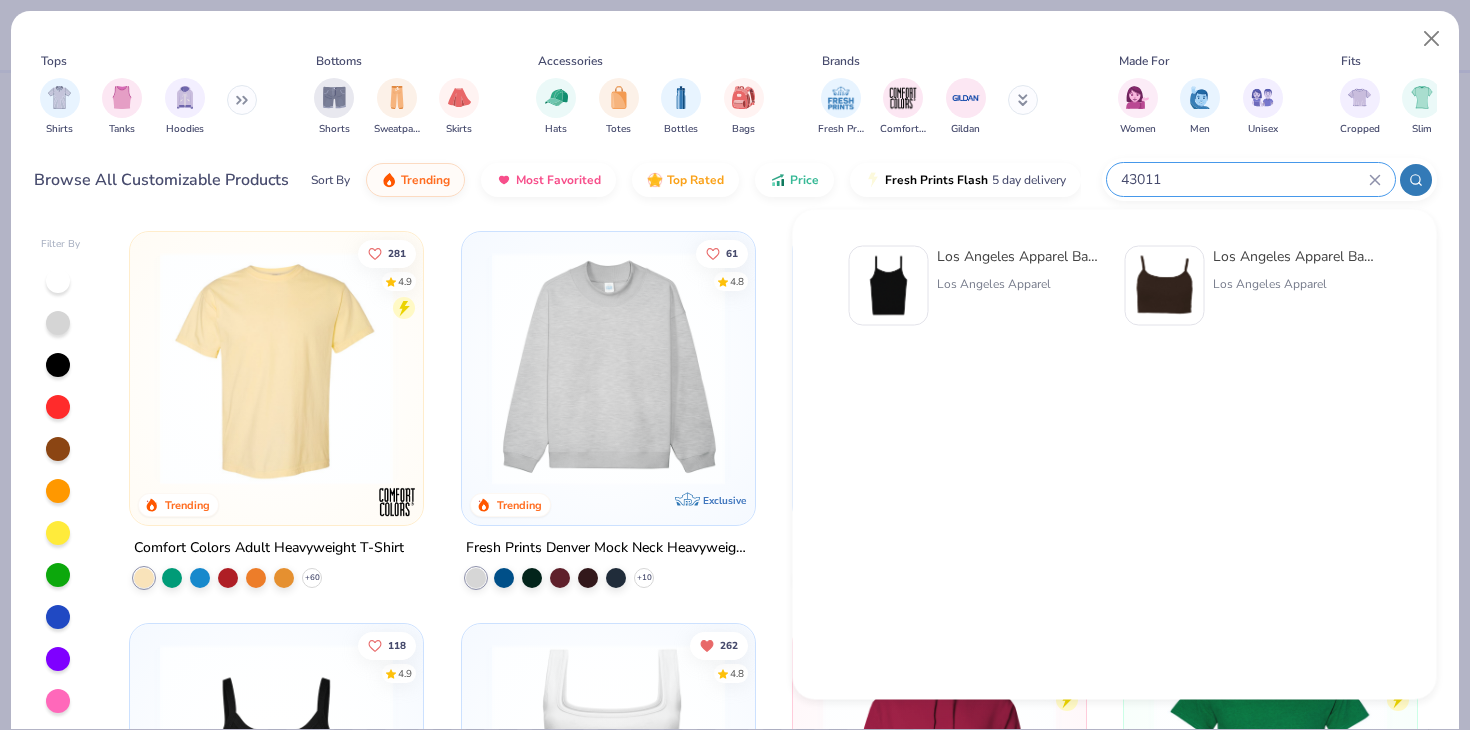 type on "43011" 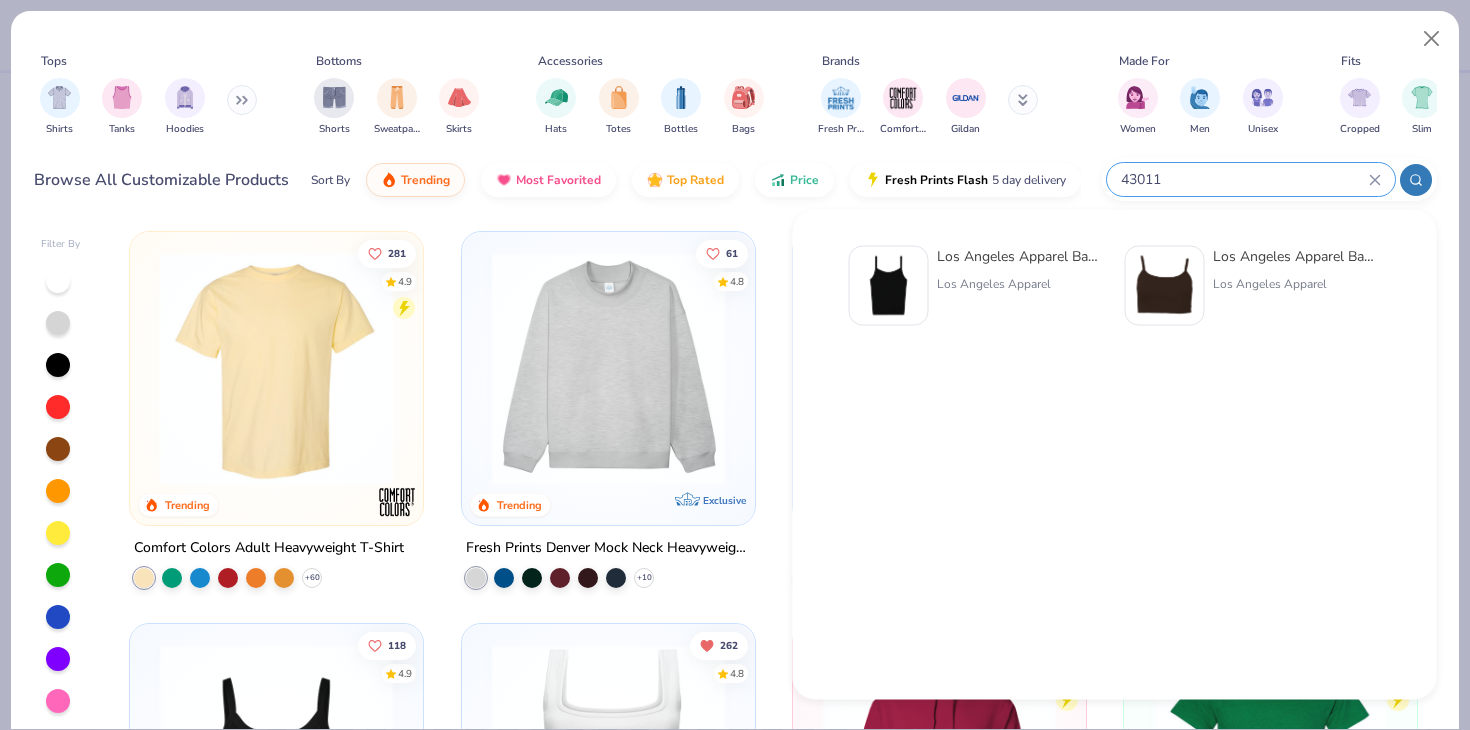 click at bounding box center [889, 286] 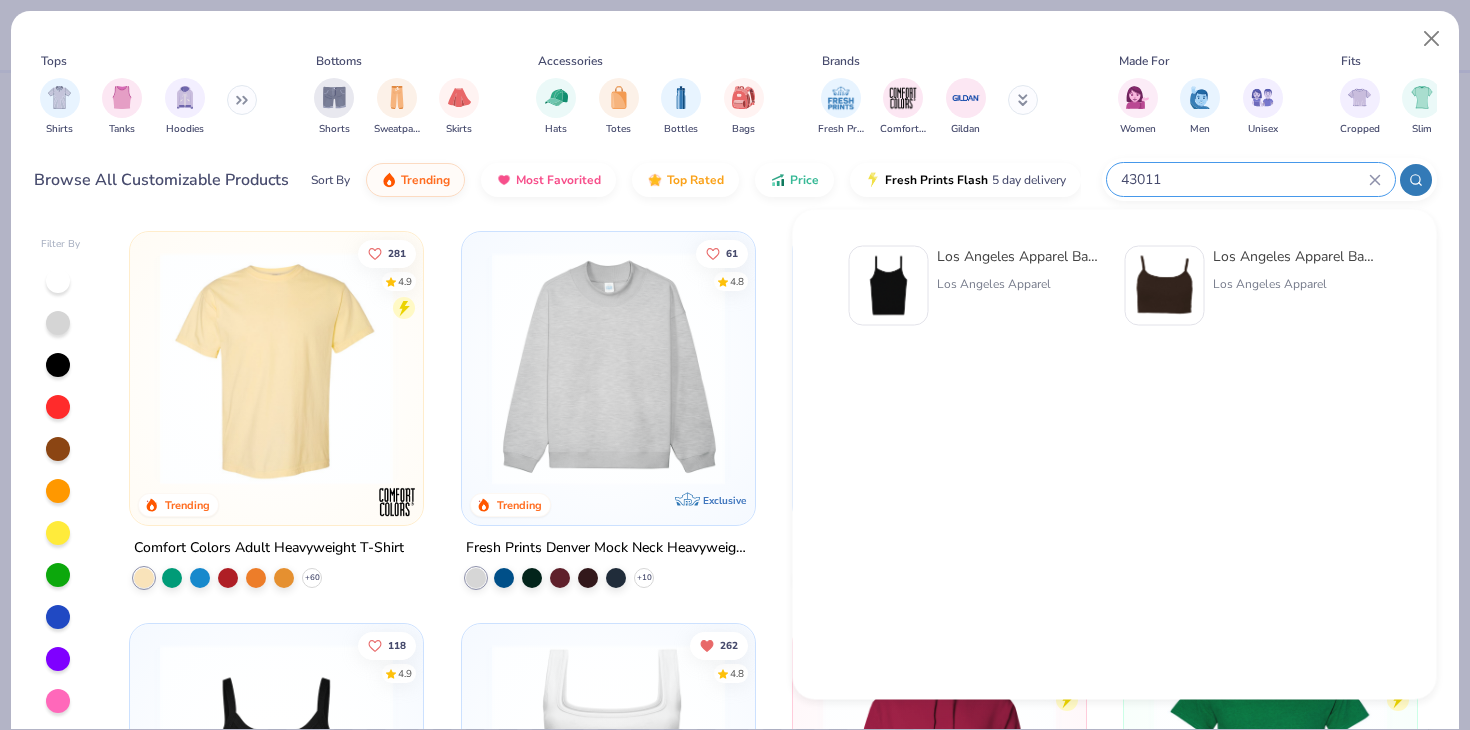 type 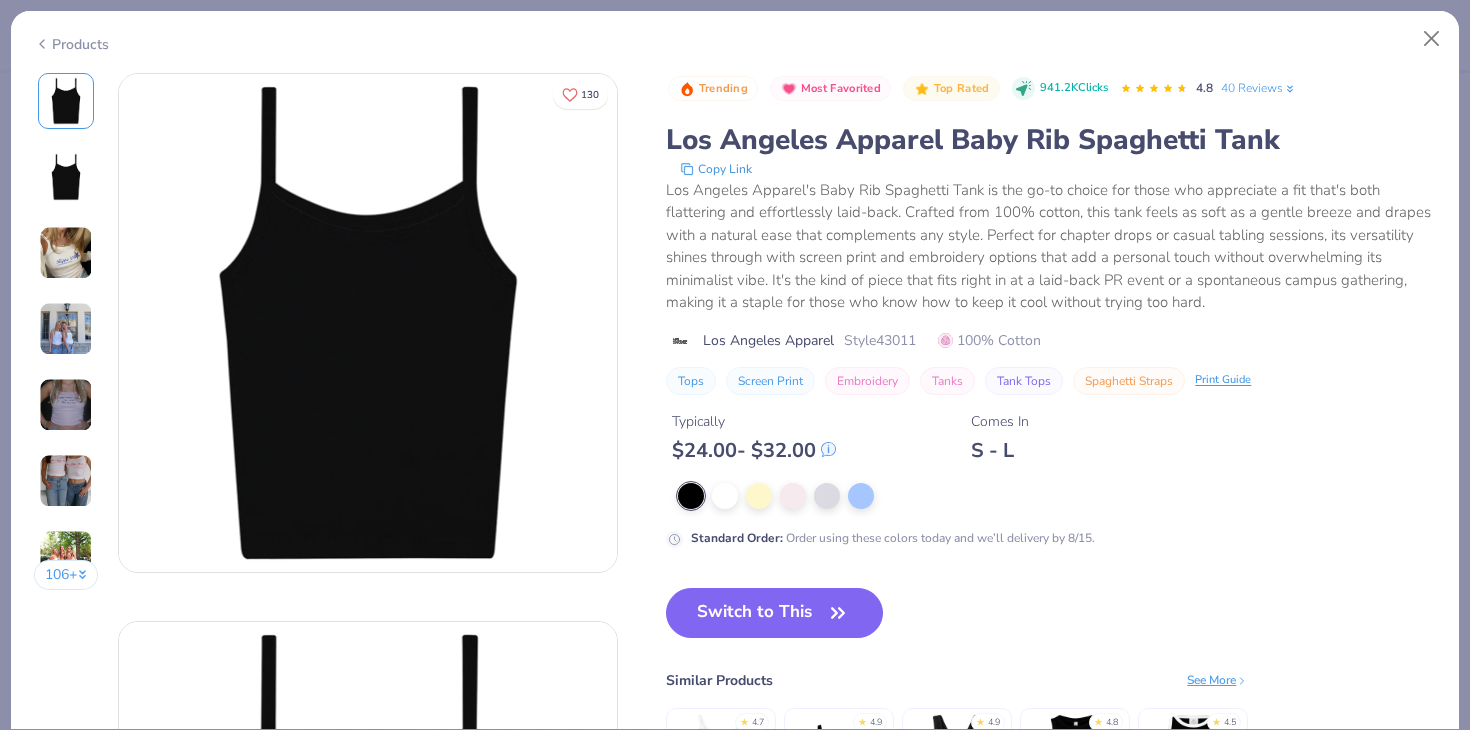 click on "Standard Order :   Order using these colors today and we’ll delivery by 8/15." at bounding box center [1051, 515] 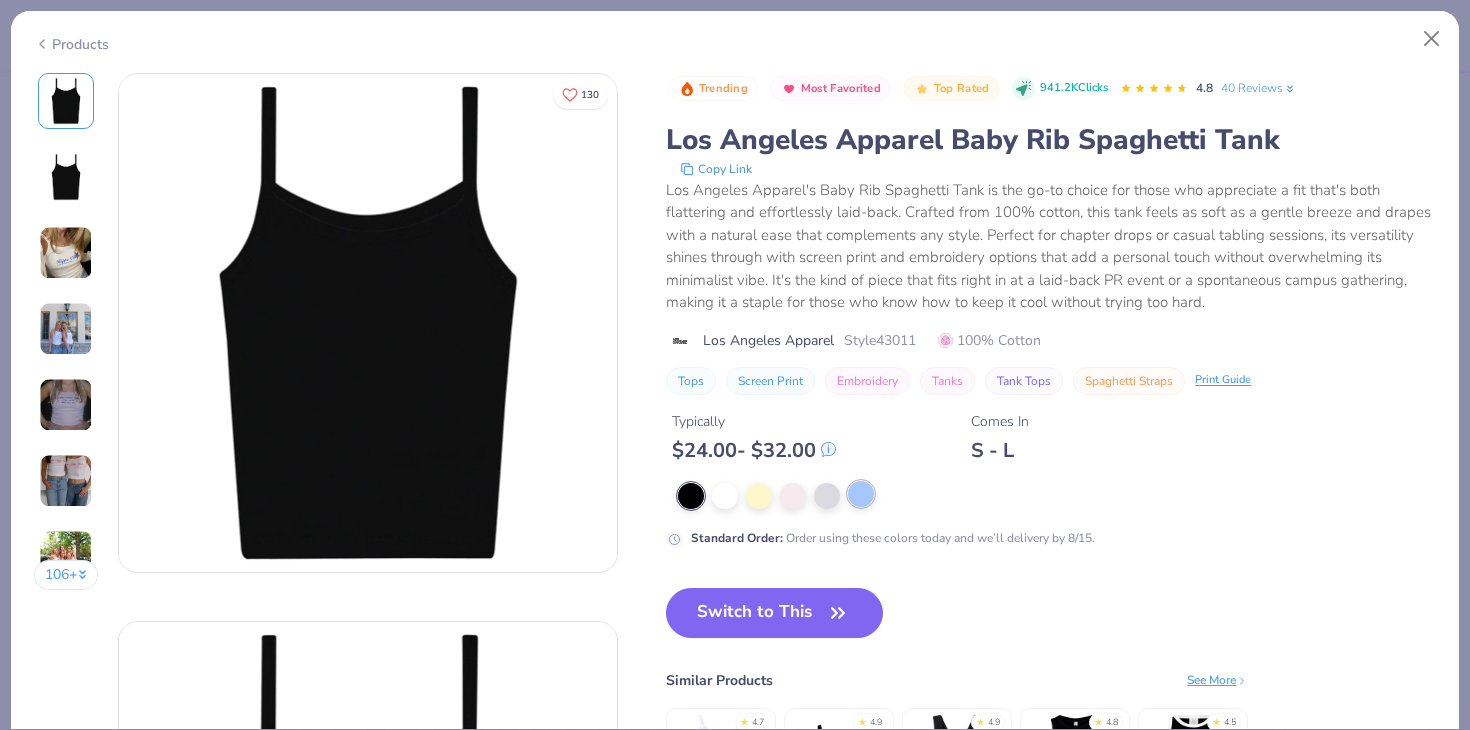 click at bounding box center [861, 494] 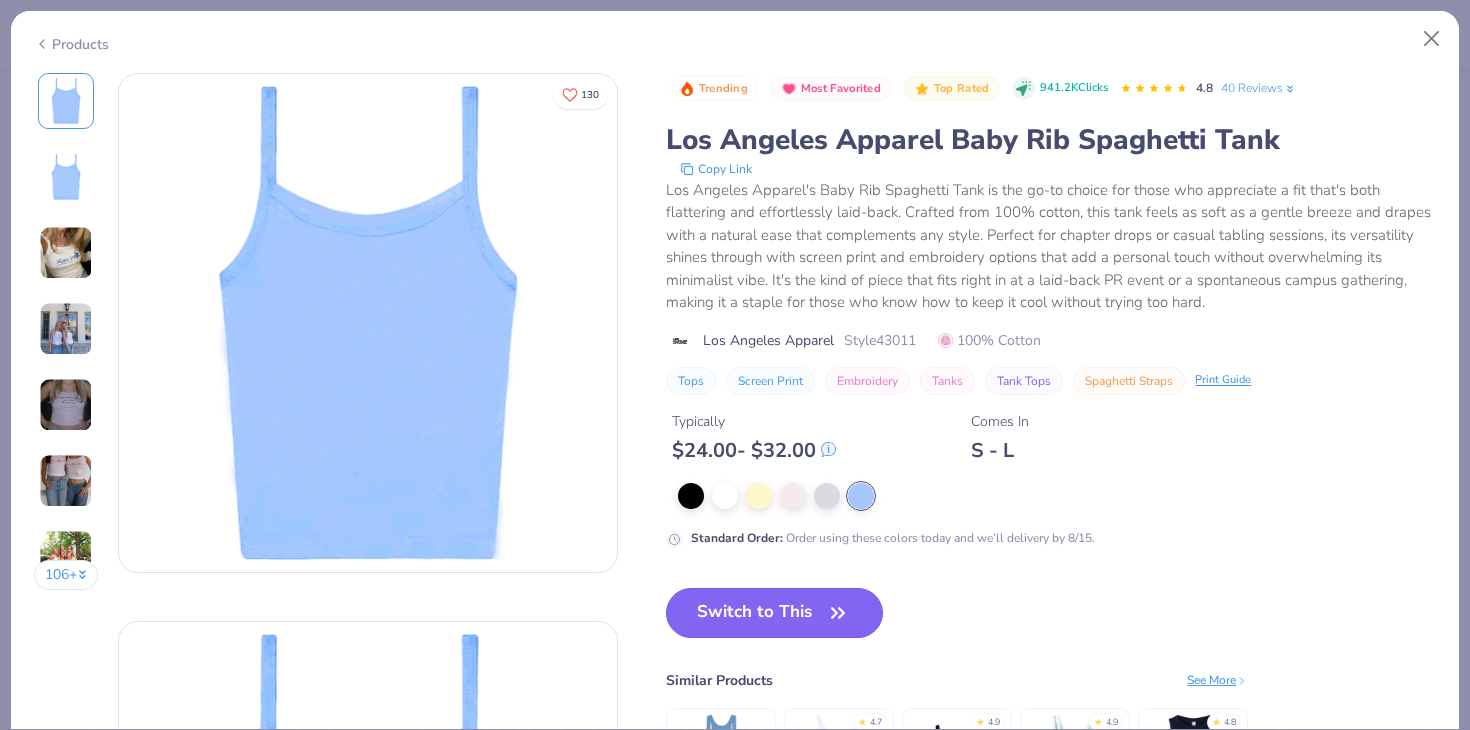 click on "Switch to This" at bounding box center [774, 613] 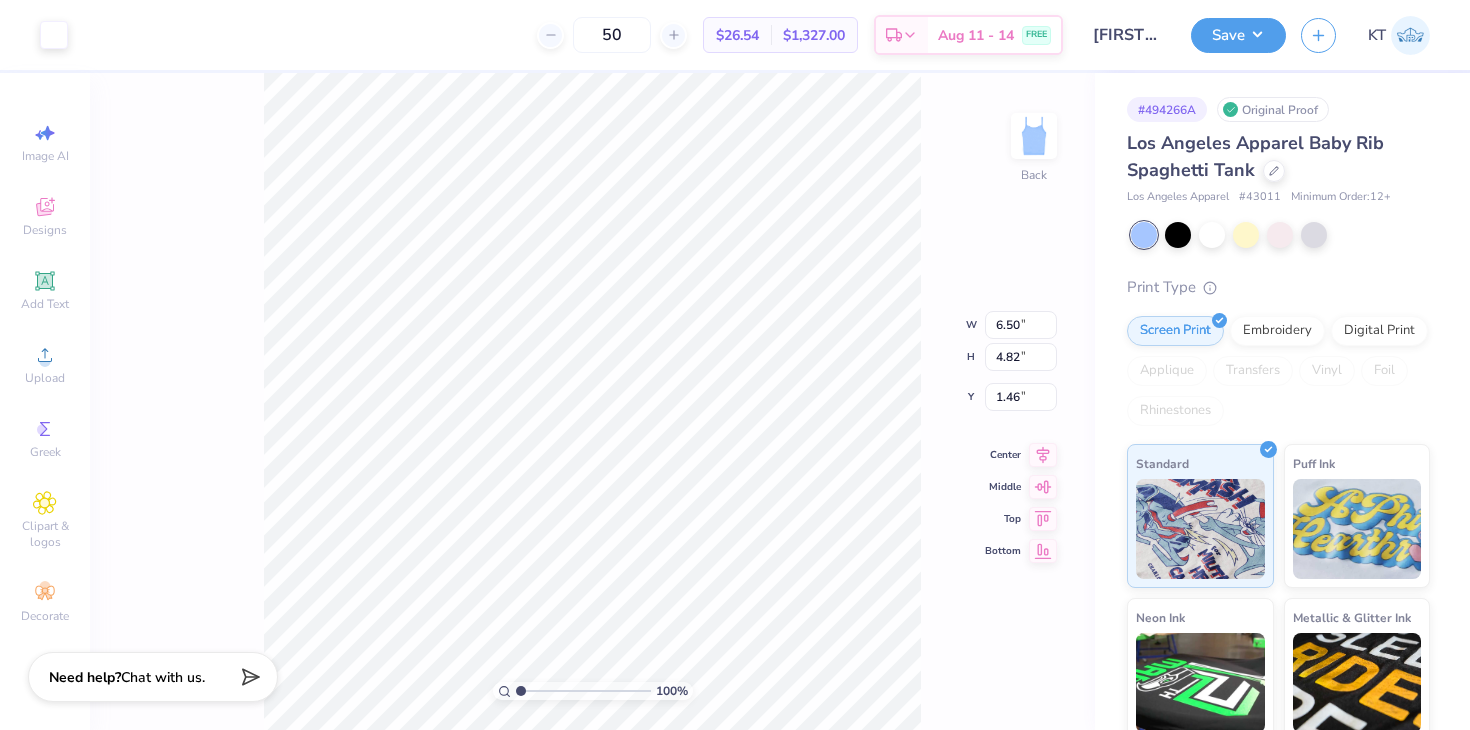 type on "1.48" 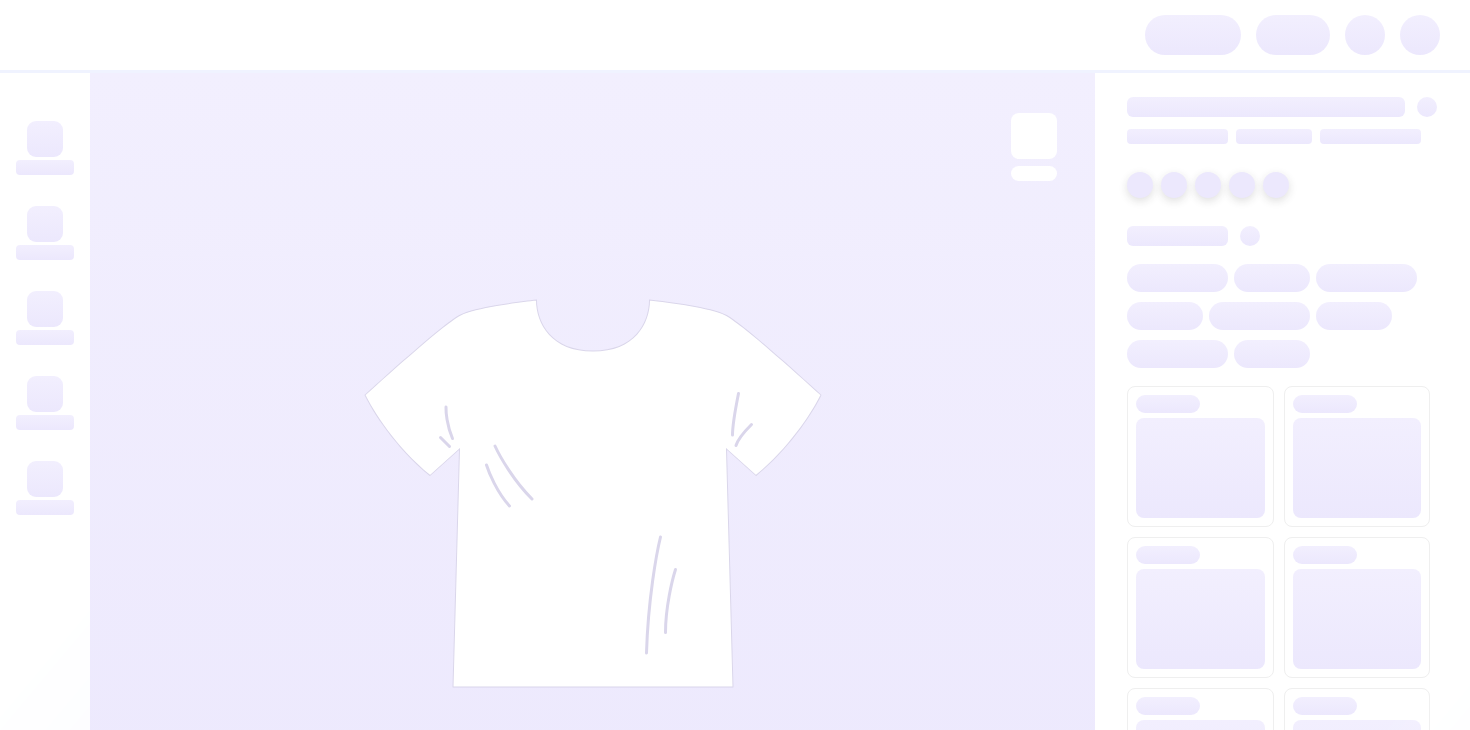 scroll, scrollTop: 0, scrollLeft: 0, axis: both 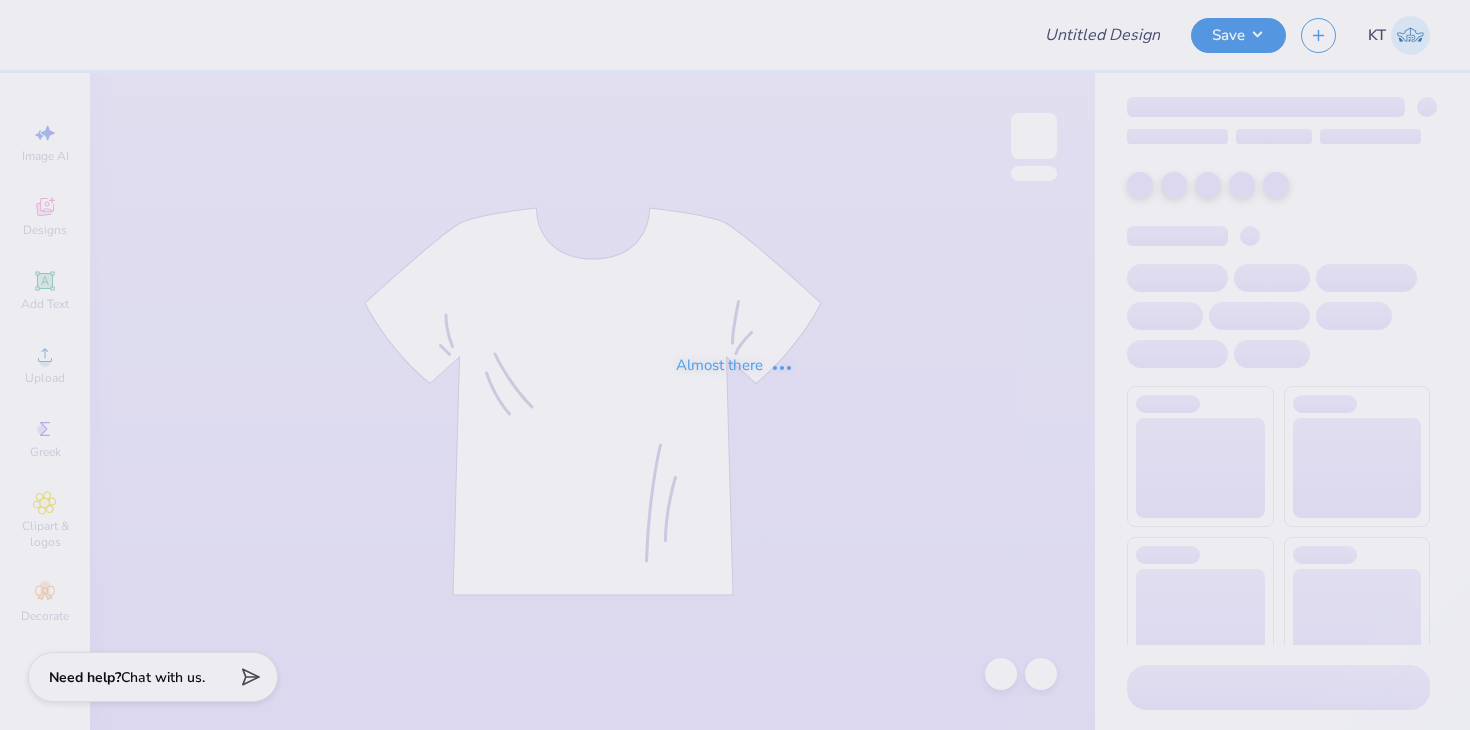 type on "Tube" 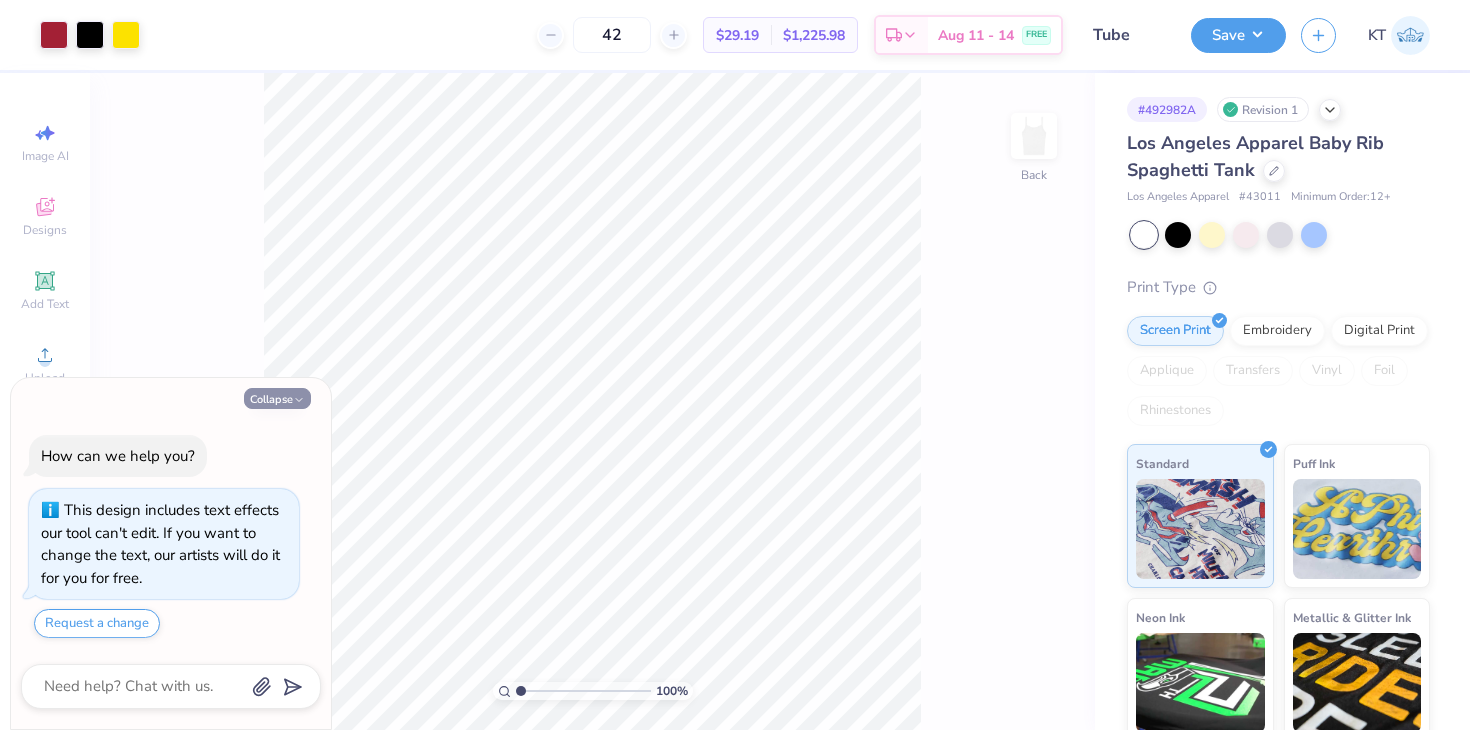 click on "Collapse How can we help you? This design includes text effects our tool can't edit. If you want to change the text, our artists will do it for you for free. Request a change" at bounding box center (171, 554) 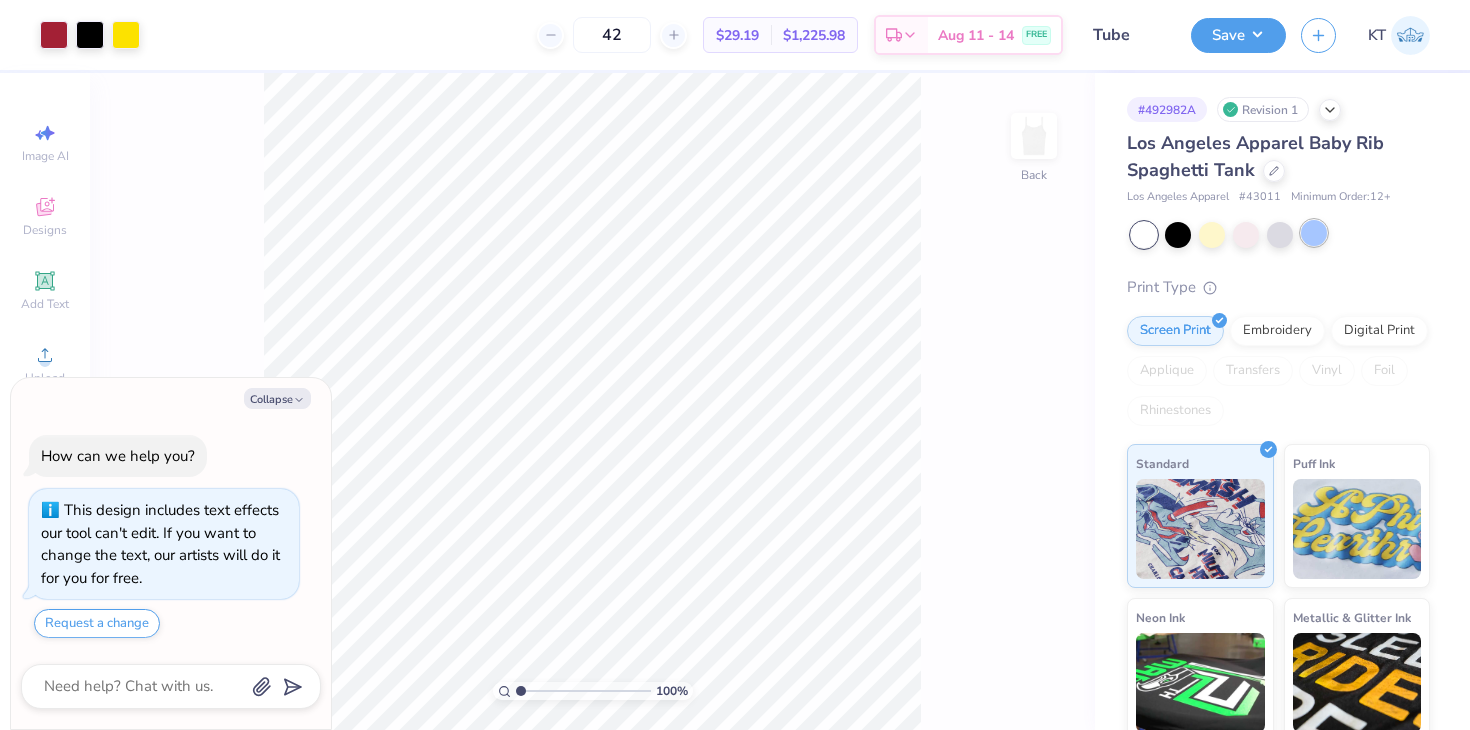click at bounding box center [1314, 233] 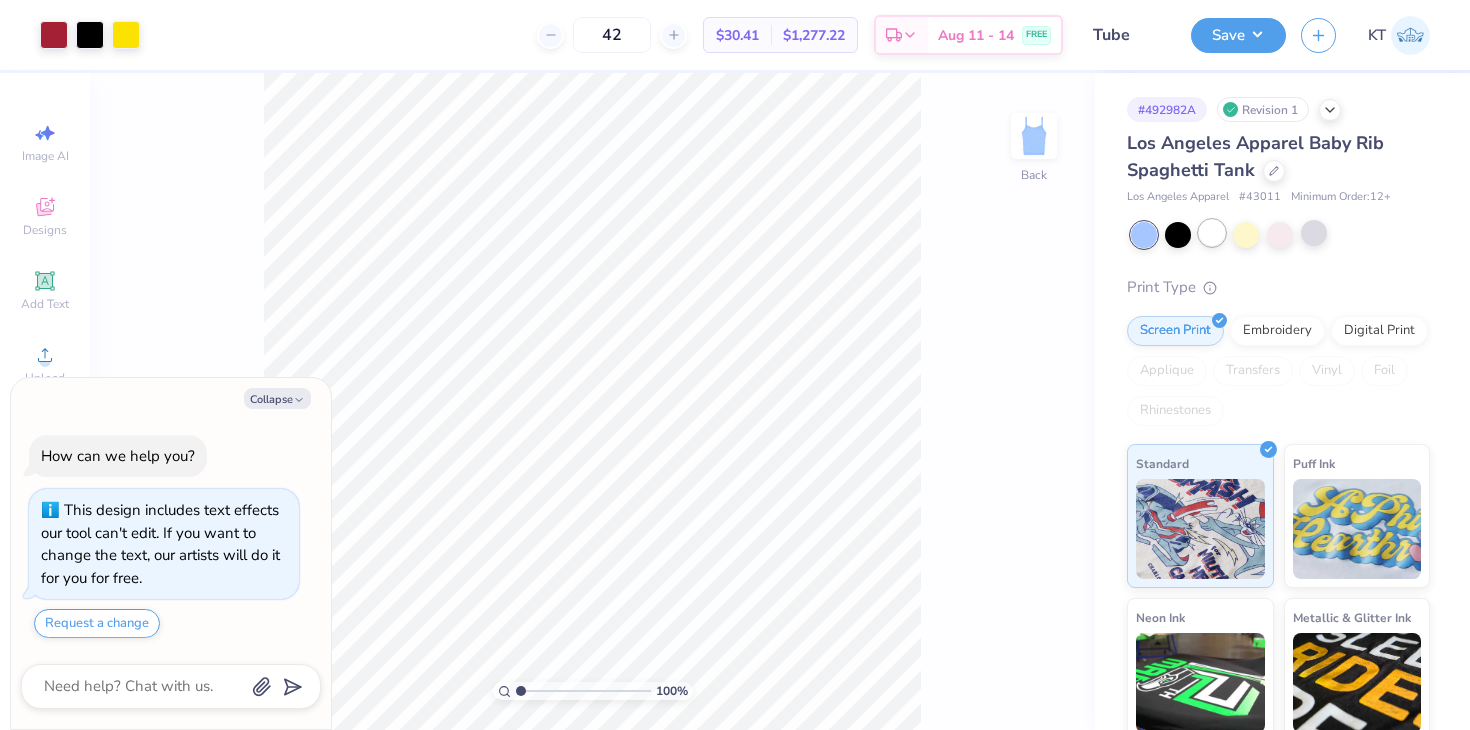 click at bounding box center [1212, 233] 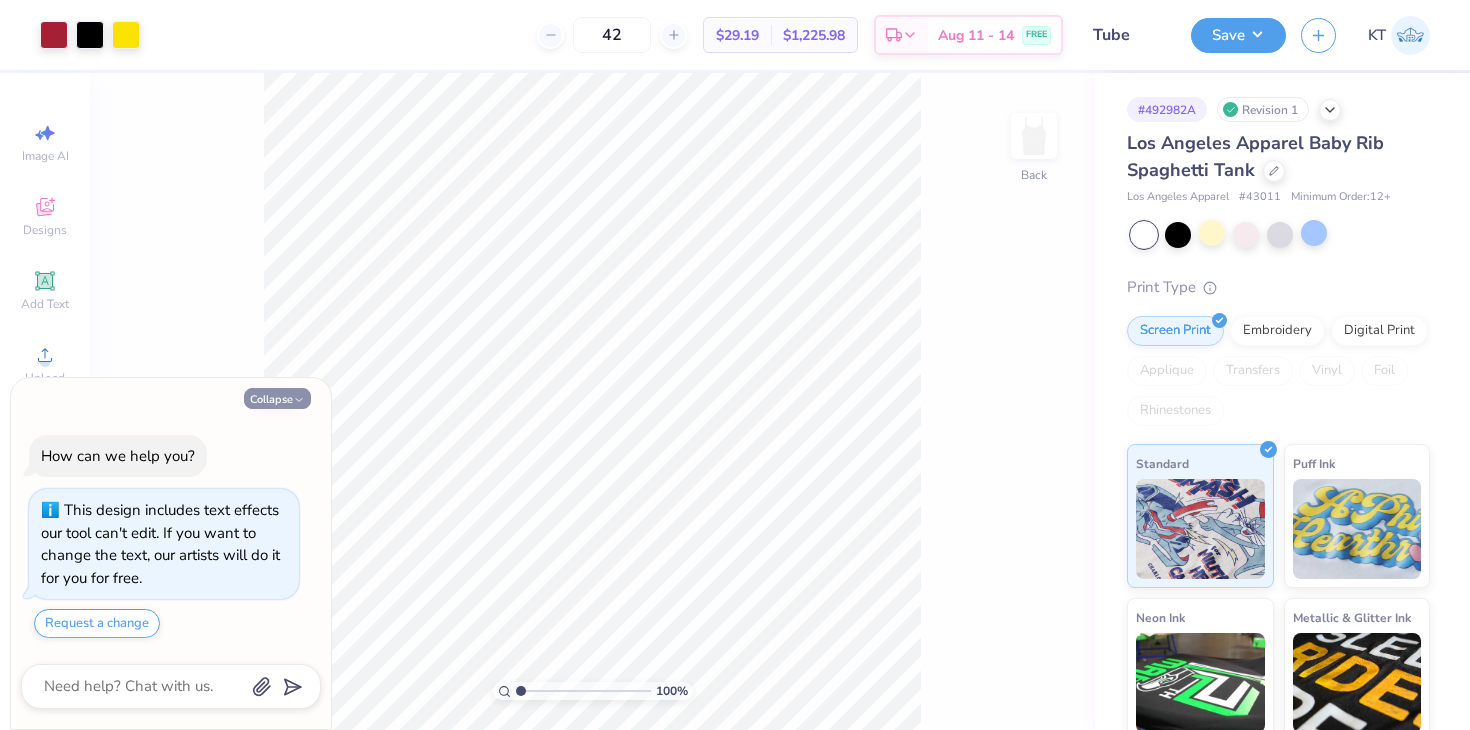 click on "Collapse" at bounding box center (277, 398) 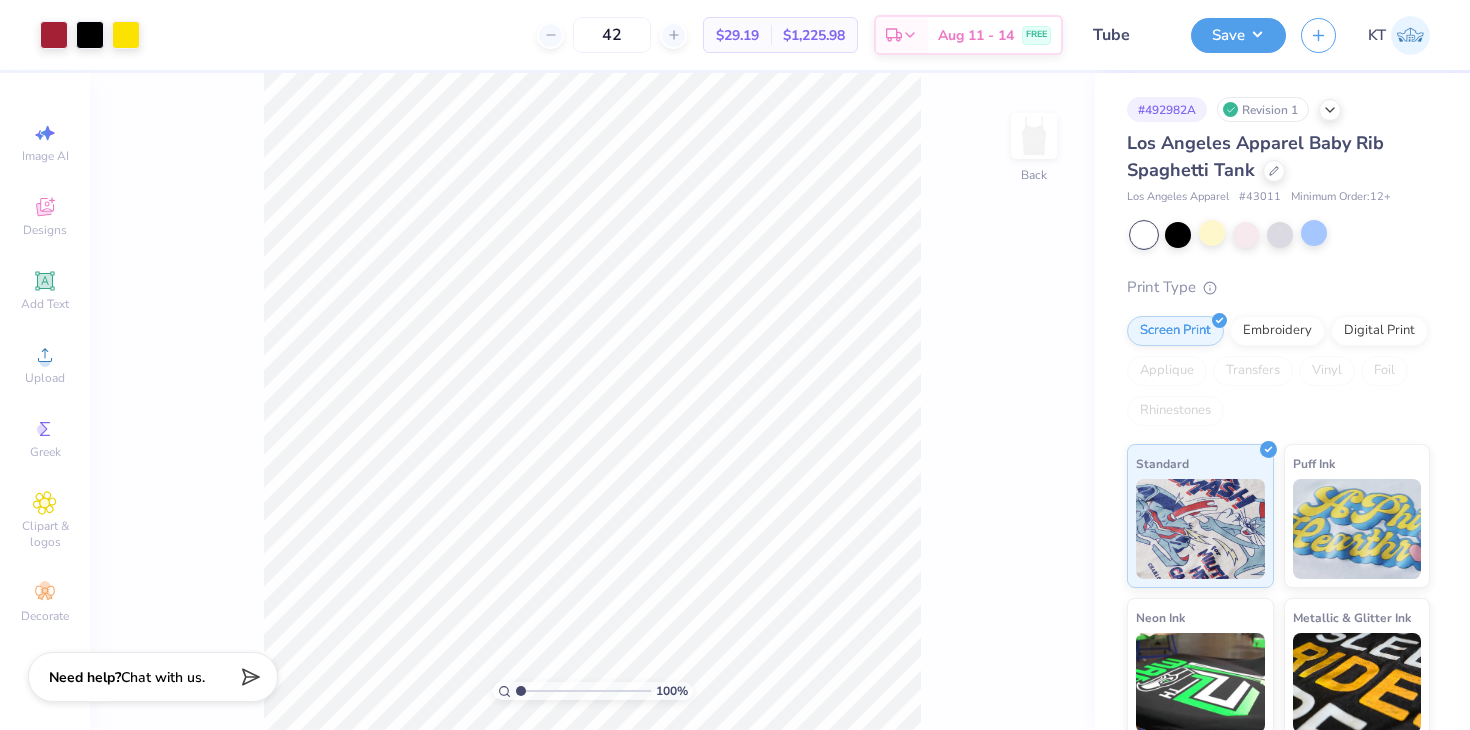 type 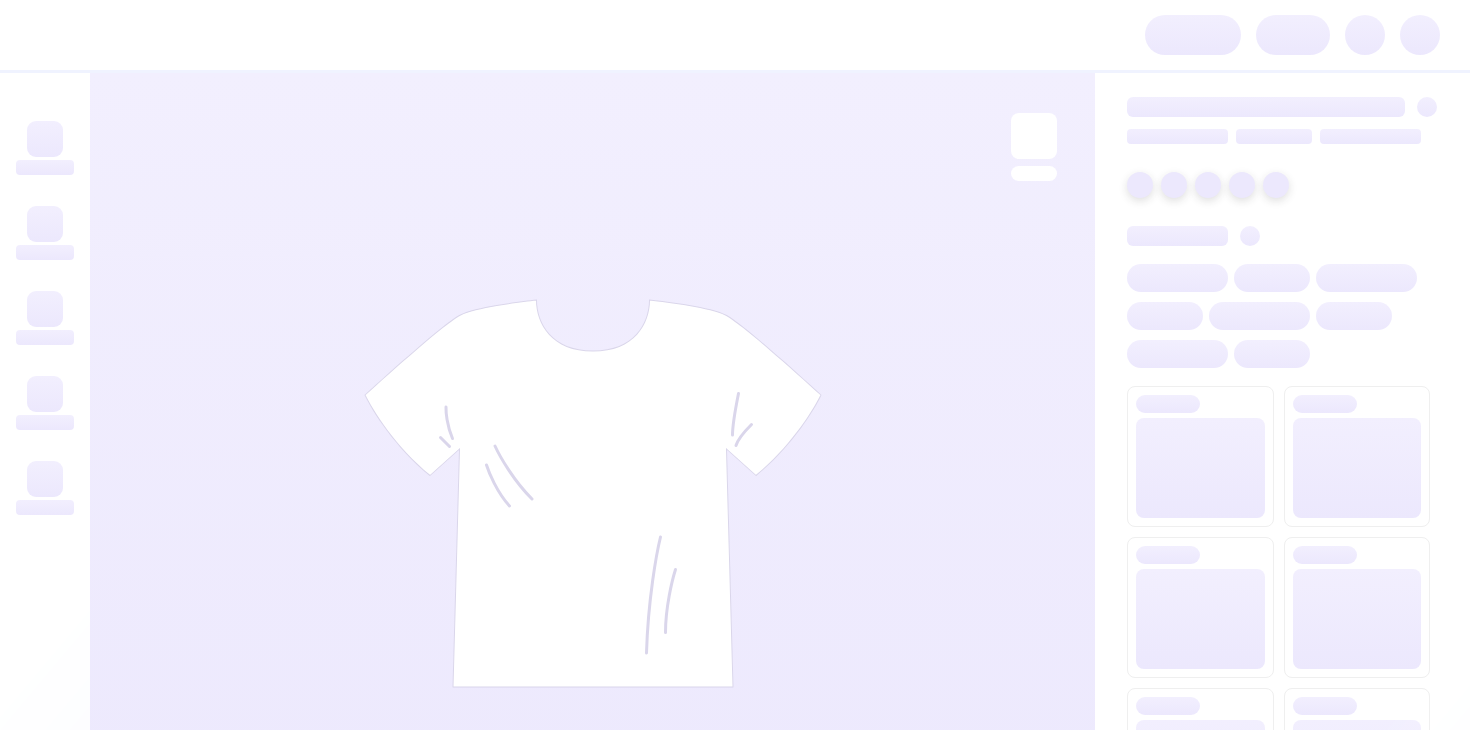 scroll, scrollTop: 0, scrollLeft: 0, axis: both 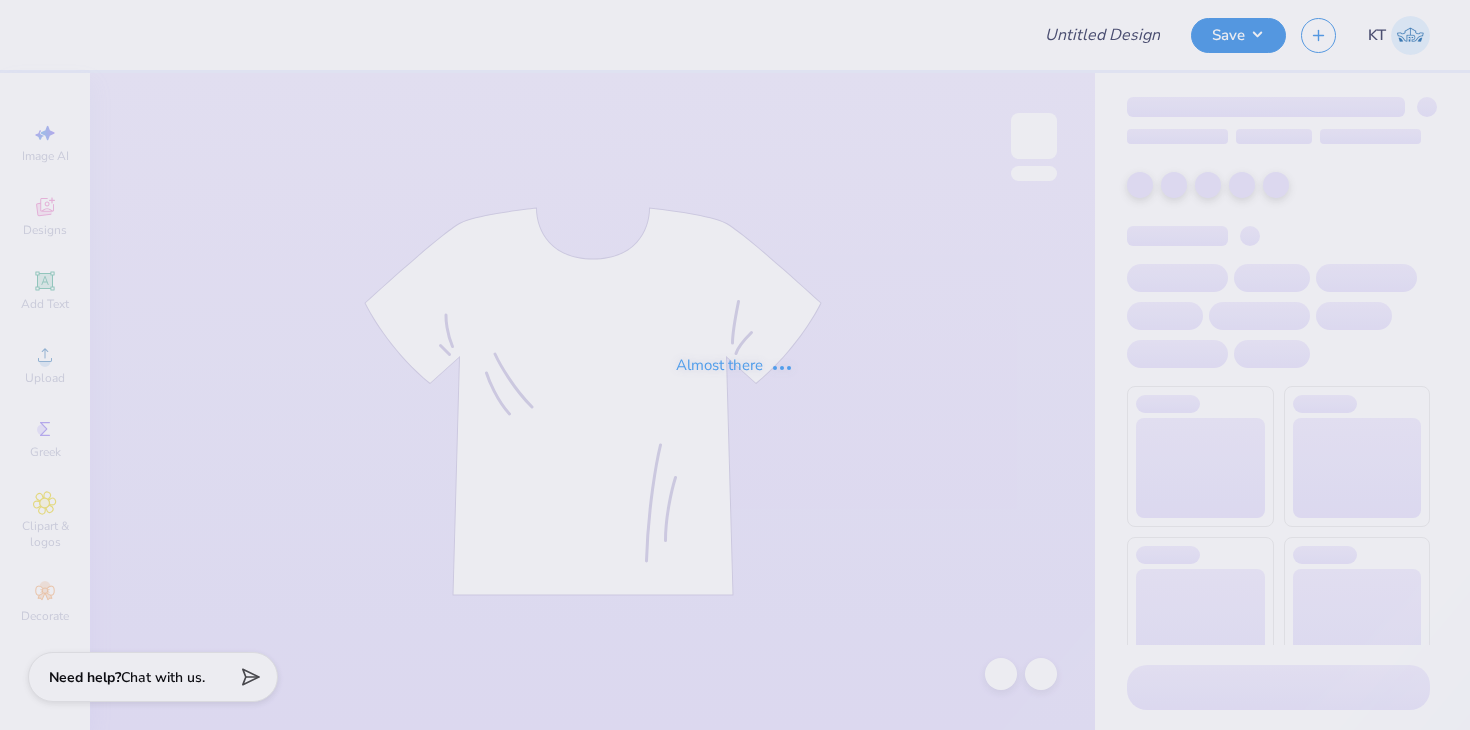 type on "Tank" 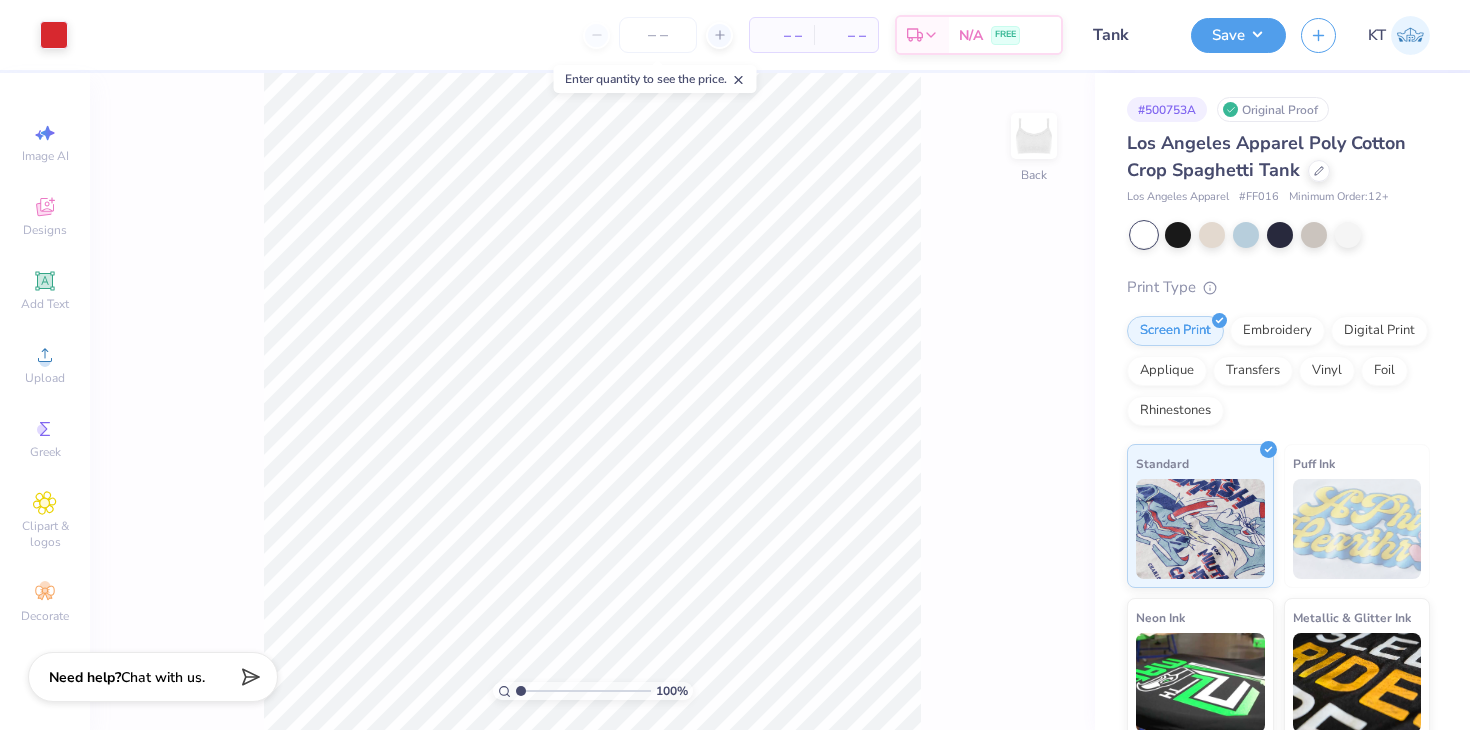 click on "Los Angeles Apparel Poly Cotton Crop Spaghetti Tank" at bounding box center [1278, 157] 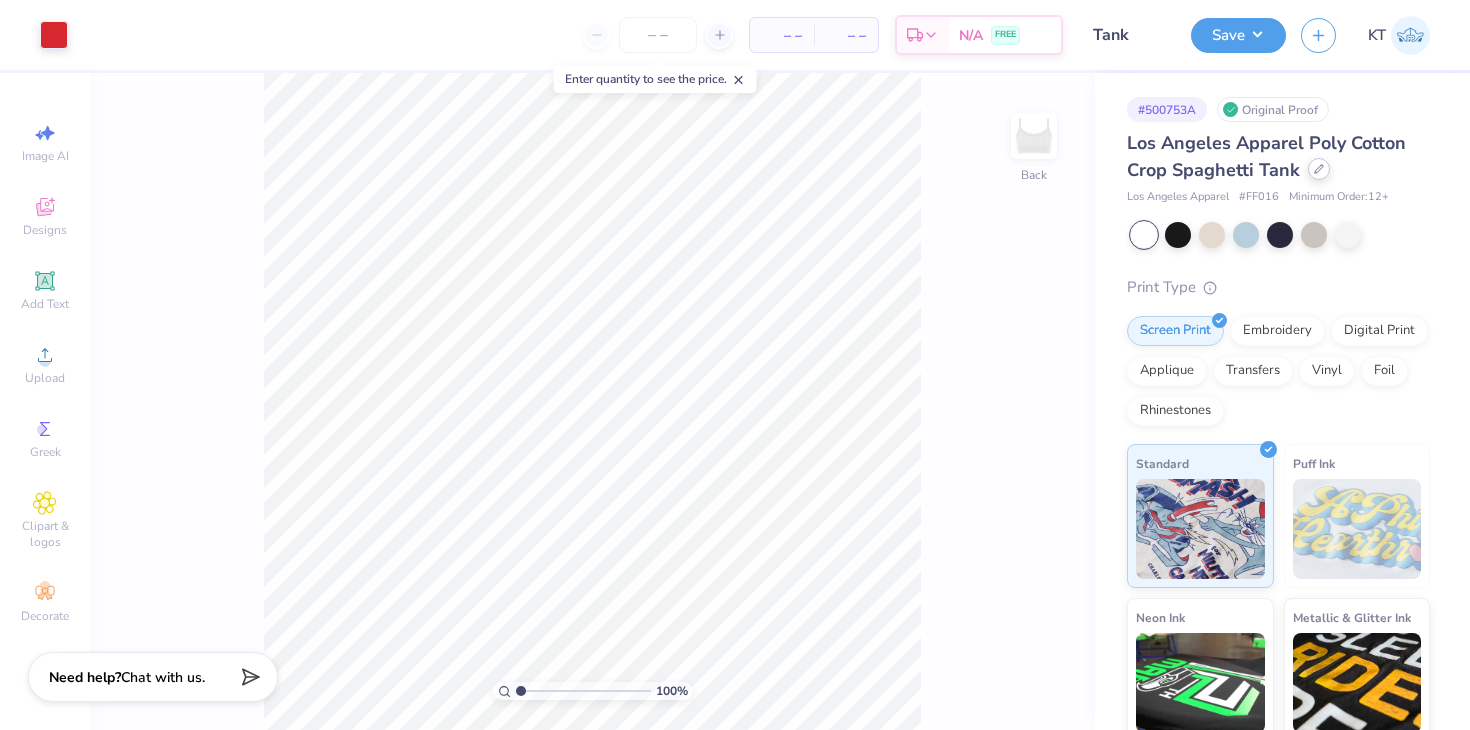 click at bounding box center [1319, 169] 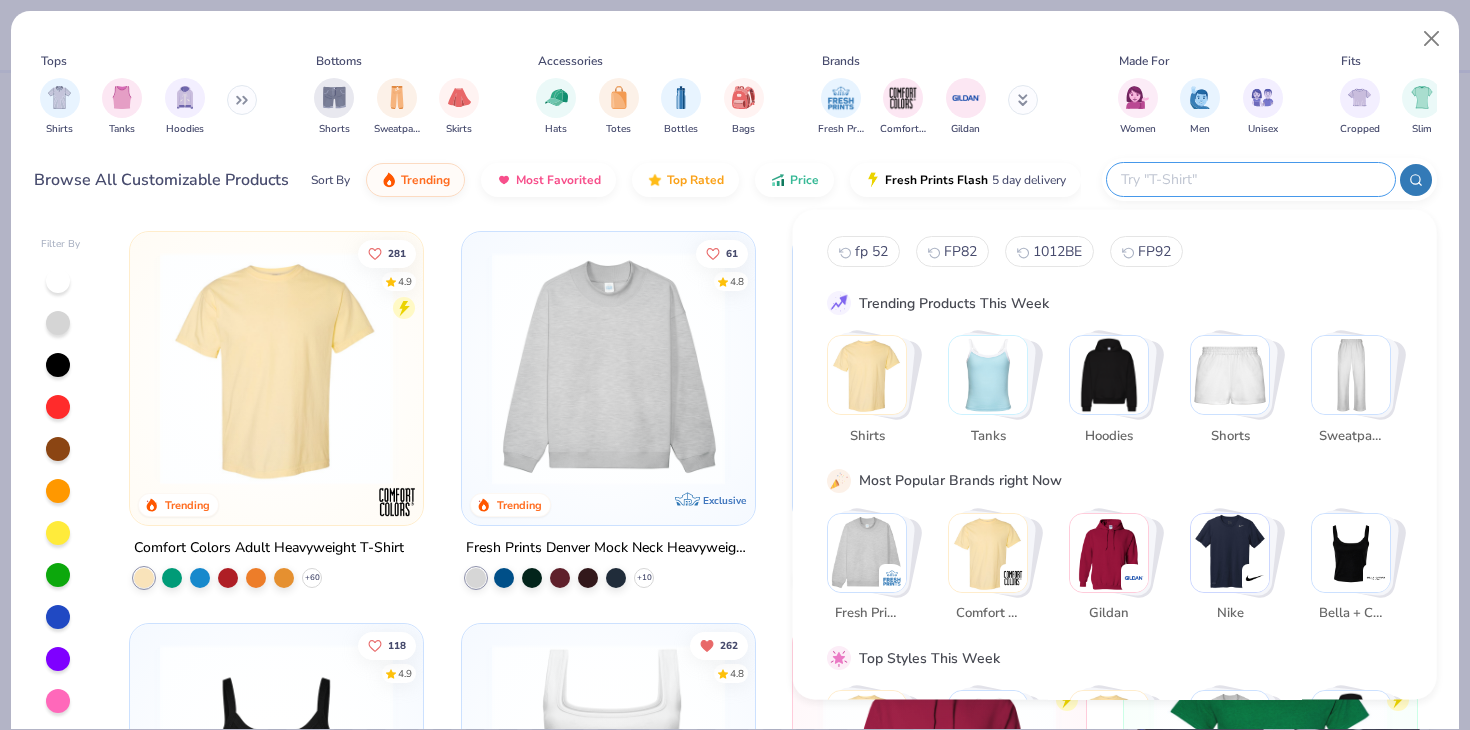 click at bounding box center (1250, 179) 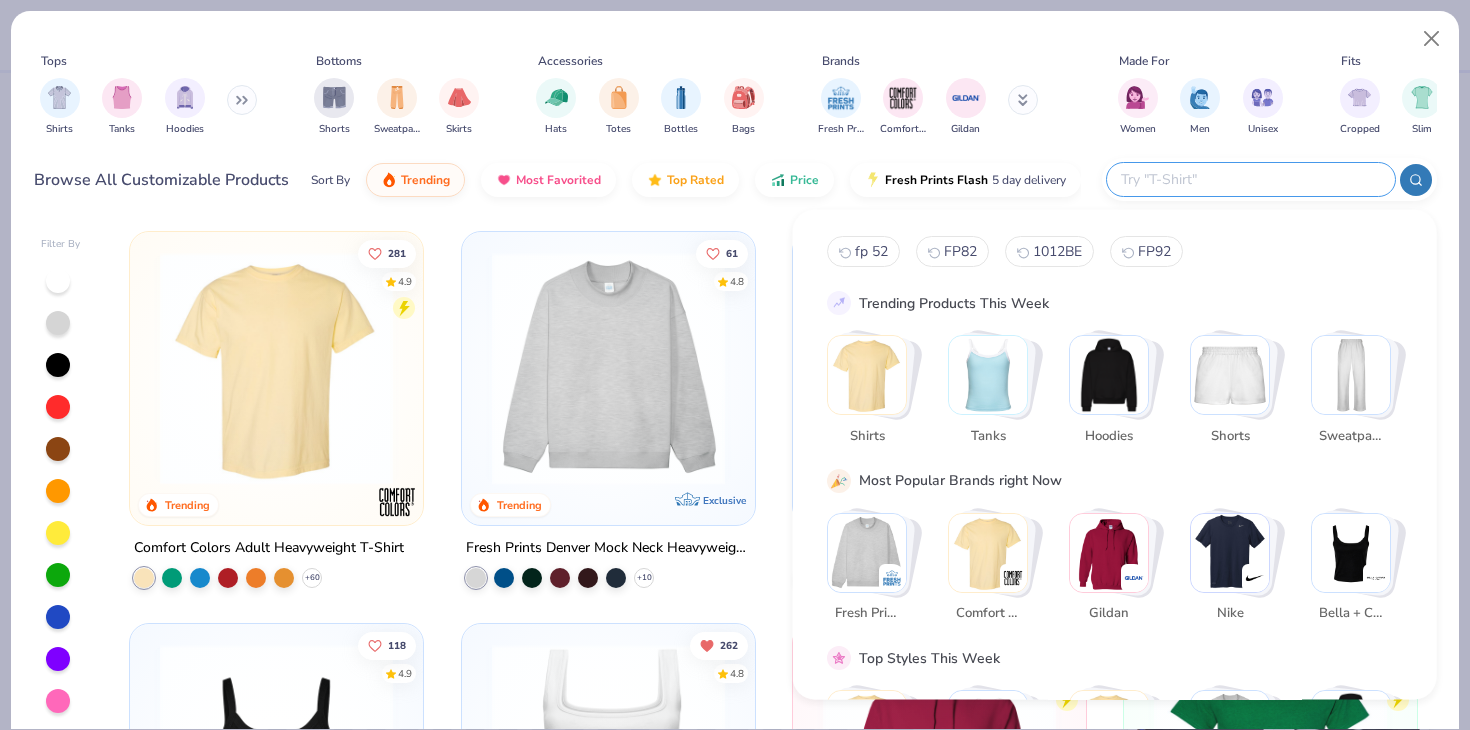paste on "43011" 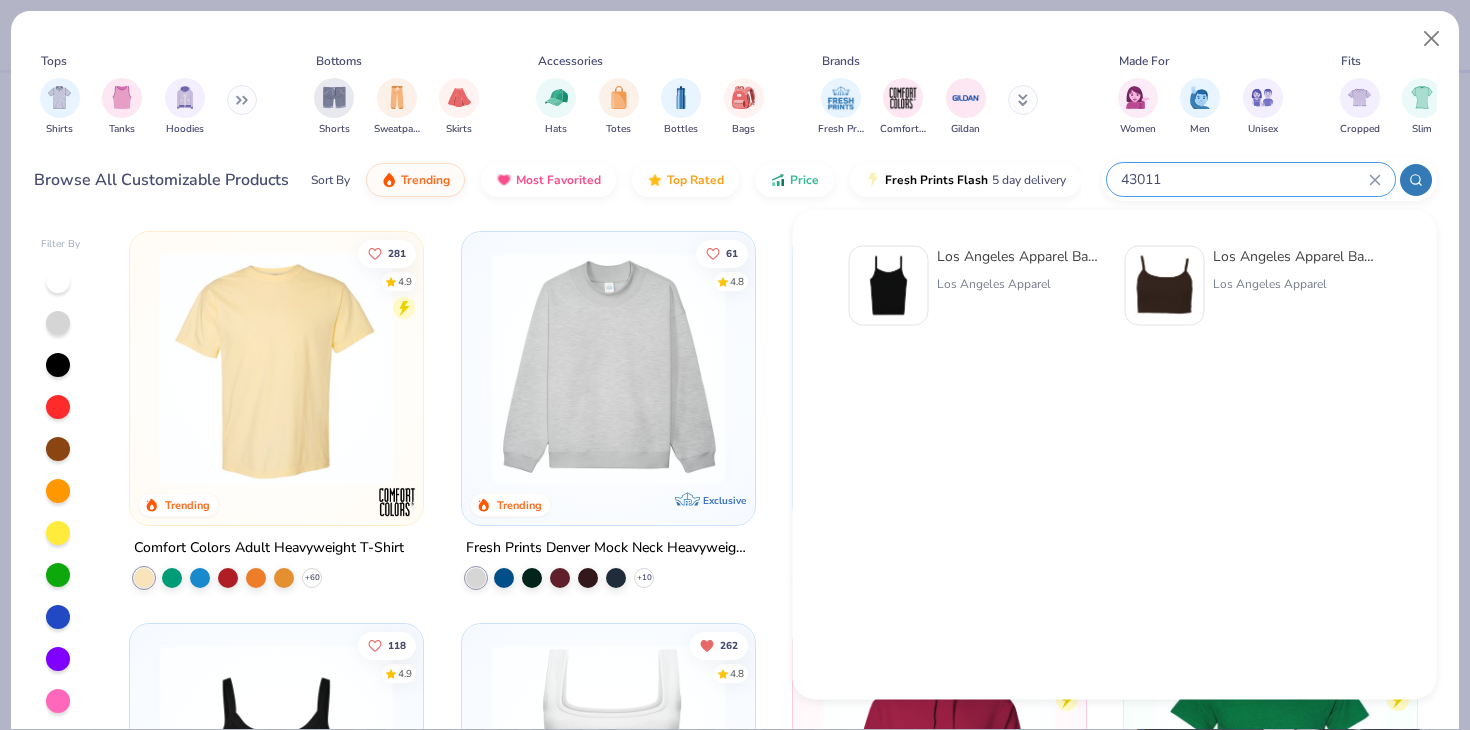 type on "43011" 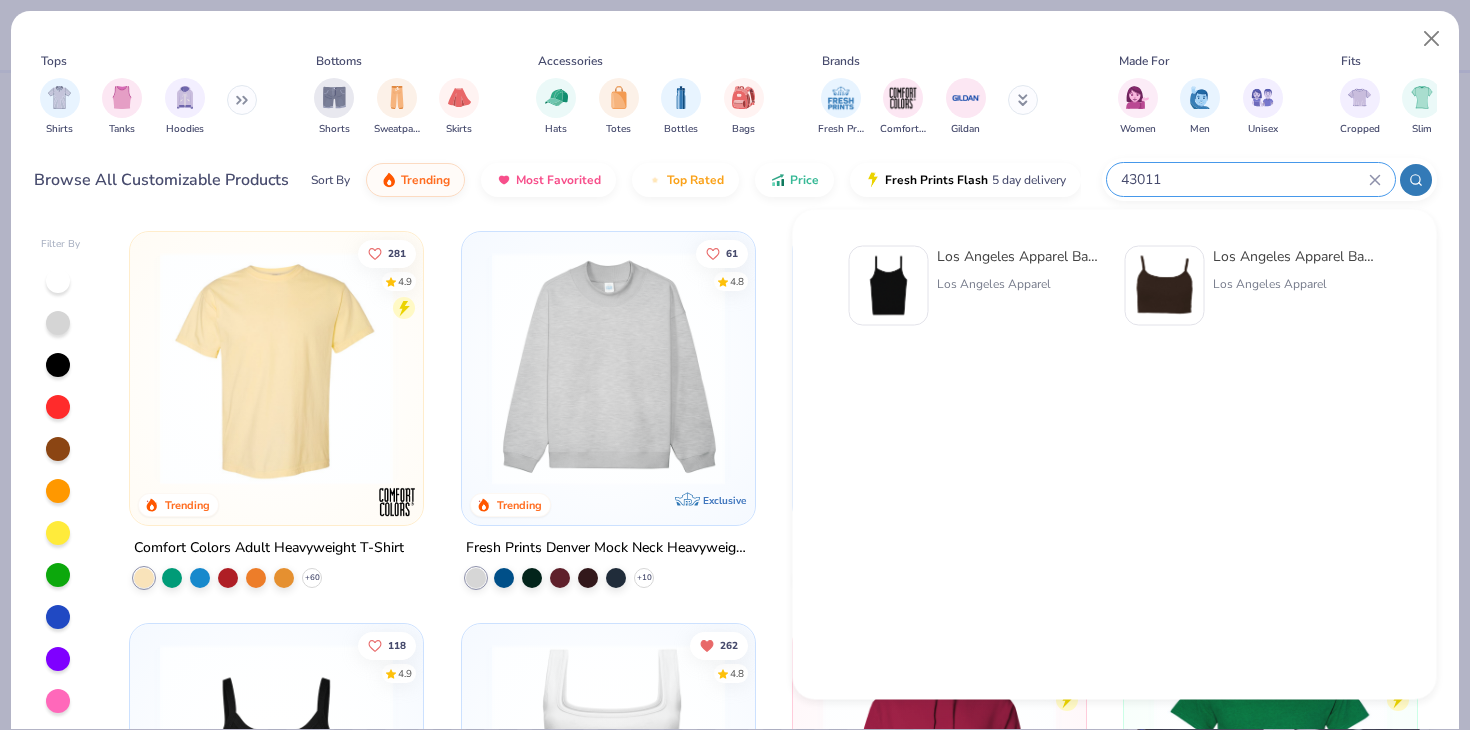 click at bounding box center [889, 286] 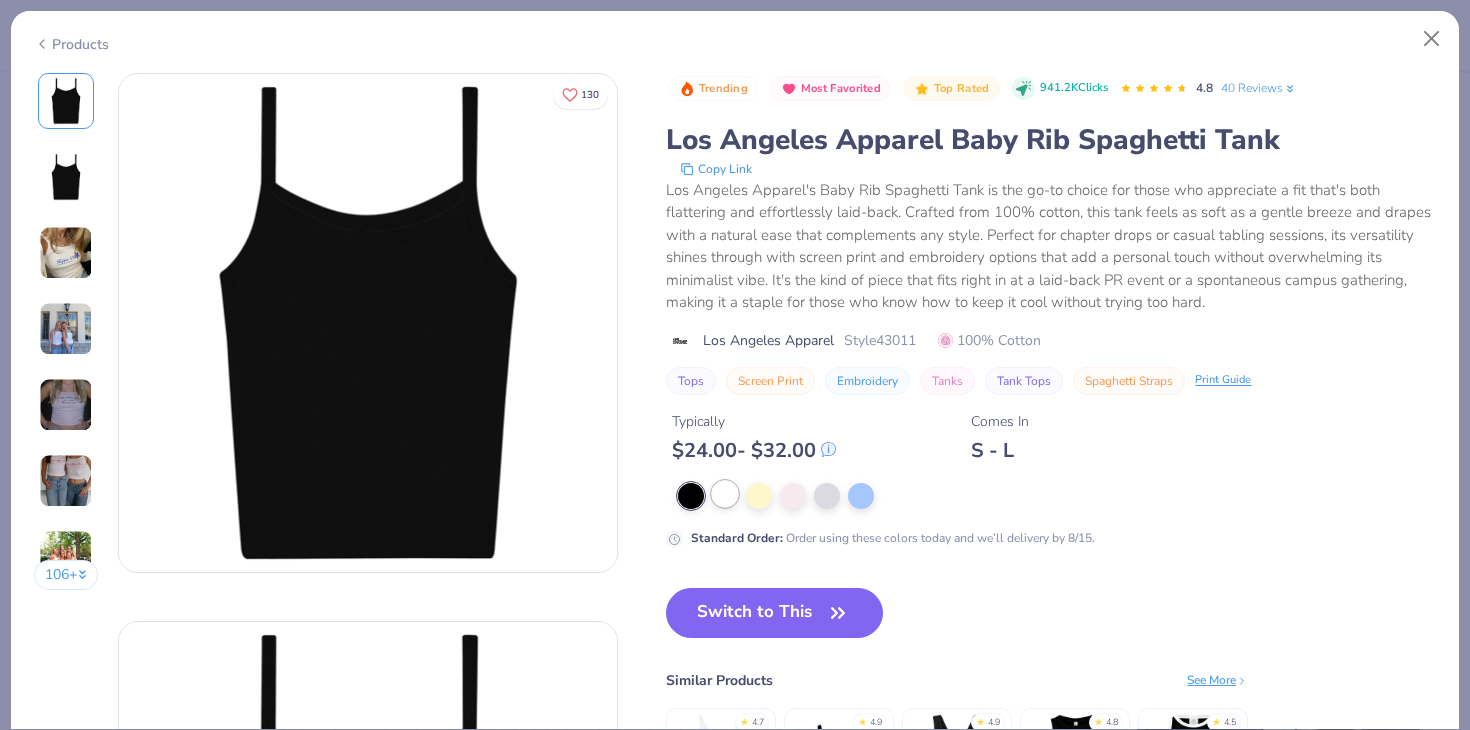 click at bounding box center [725, 494] 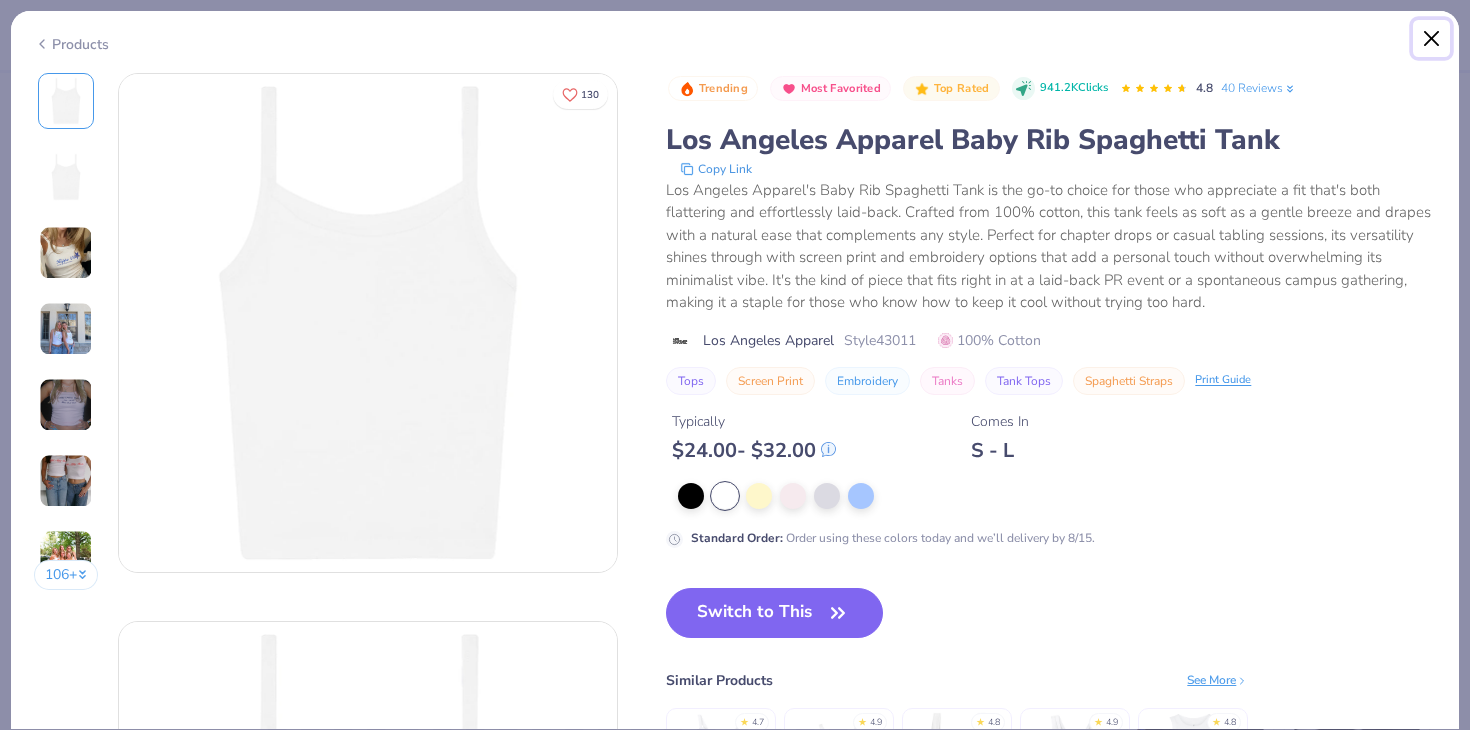 click at bounding box center [1432, 39] 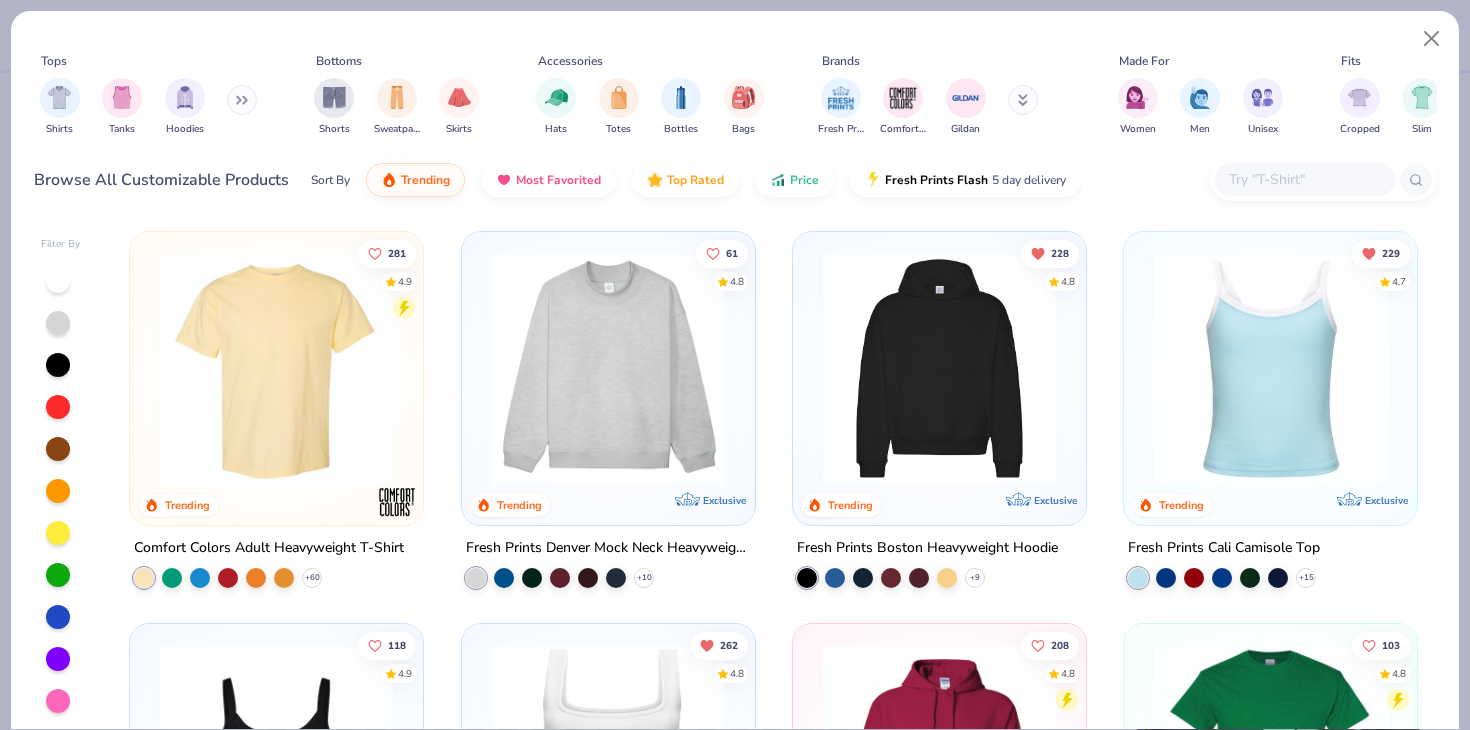 click at bounding box center (1305, 179) 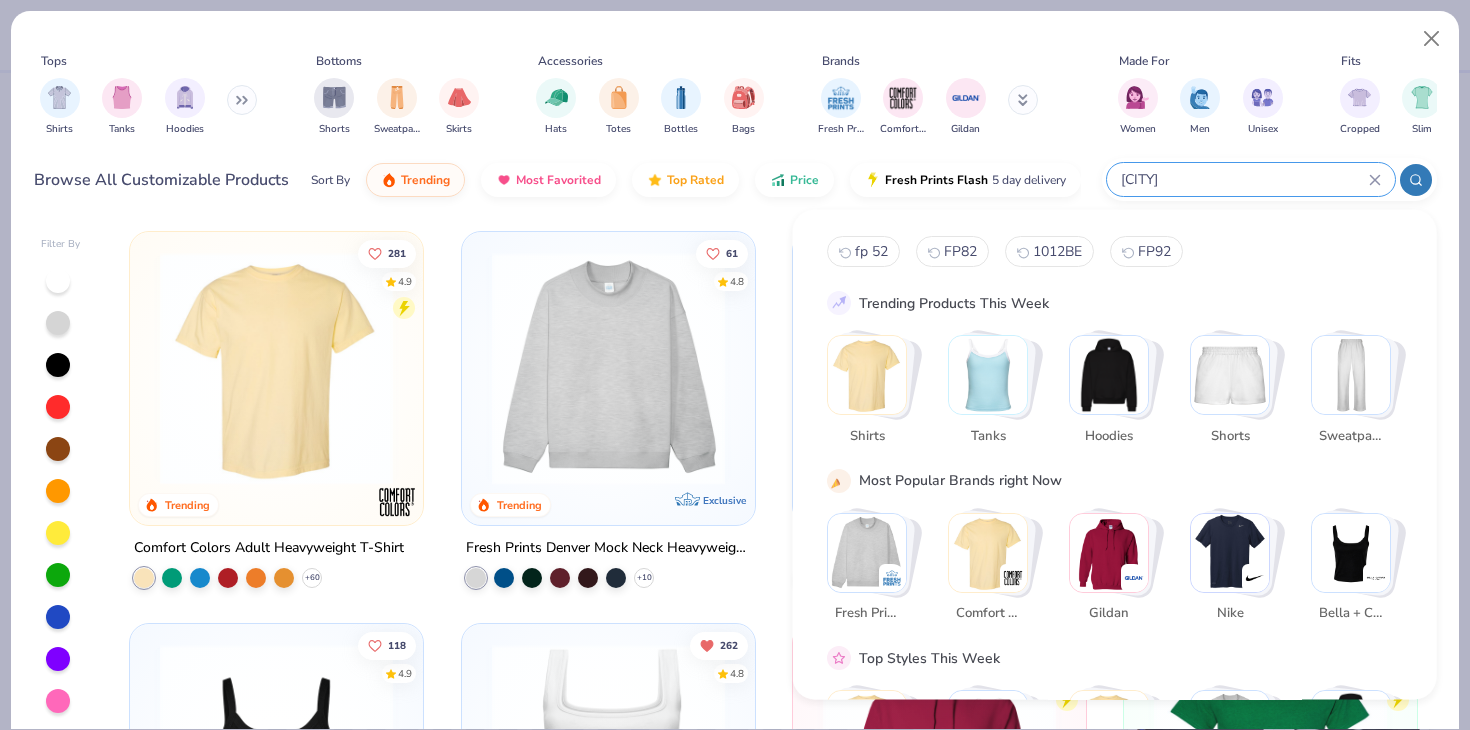 type on "[CITY]" 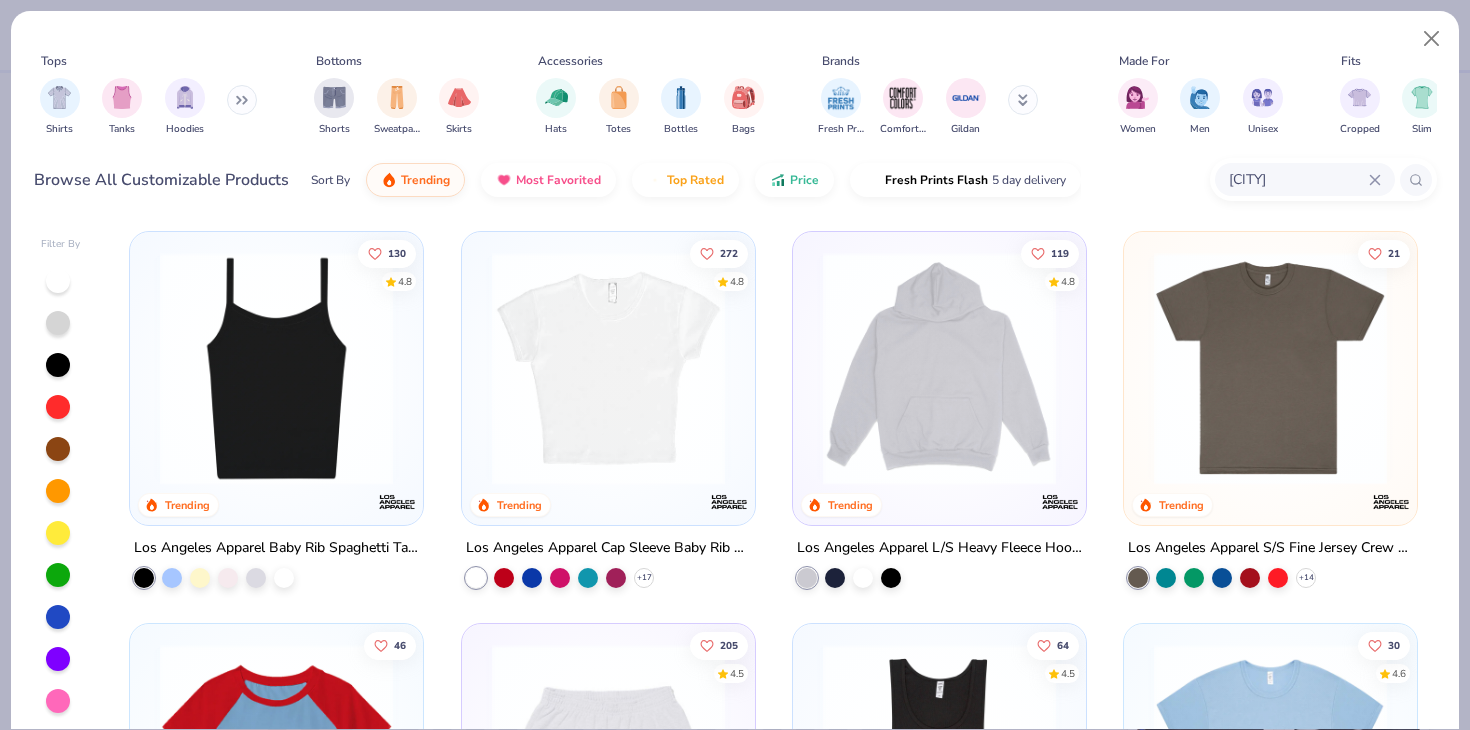 scroll, scrollTop: 72, scrollLeft: 0, axis: vertical 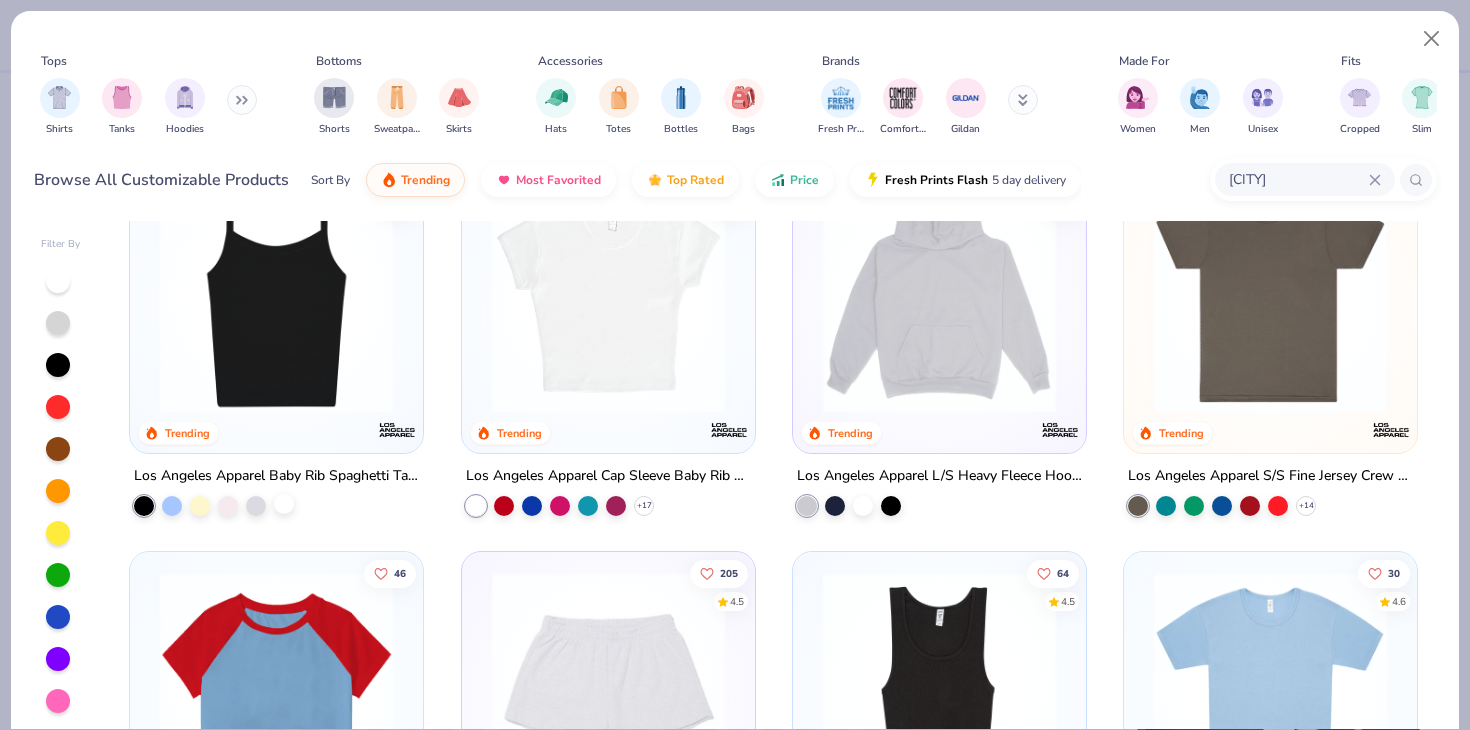 click at bounding box center [284, 504] 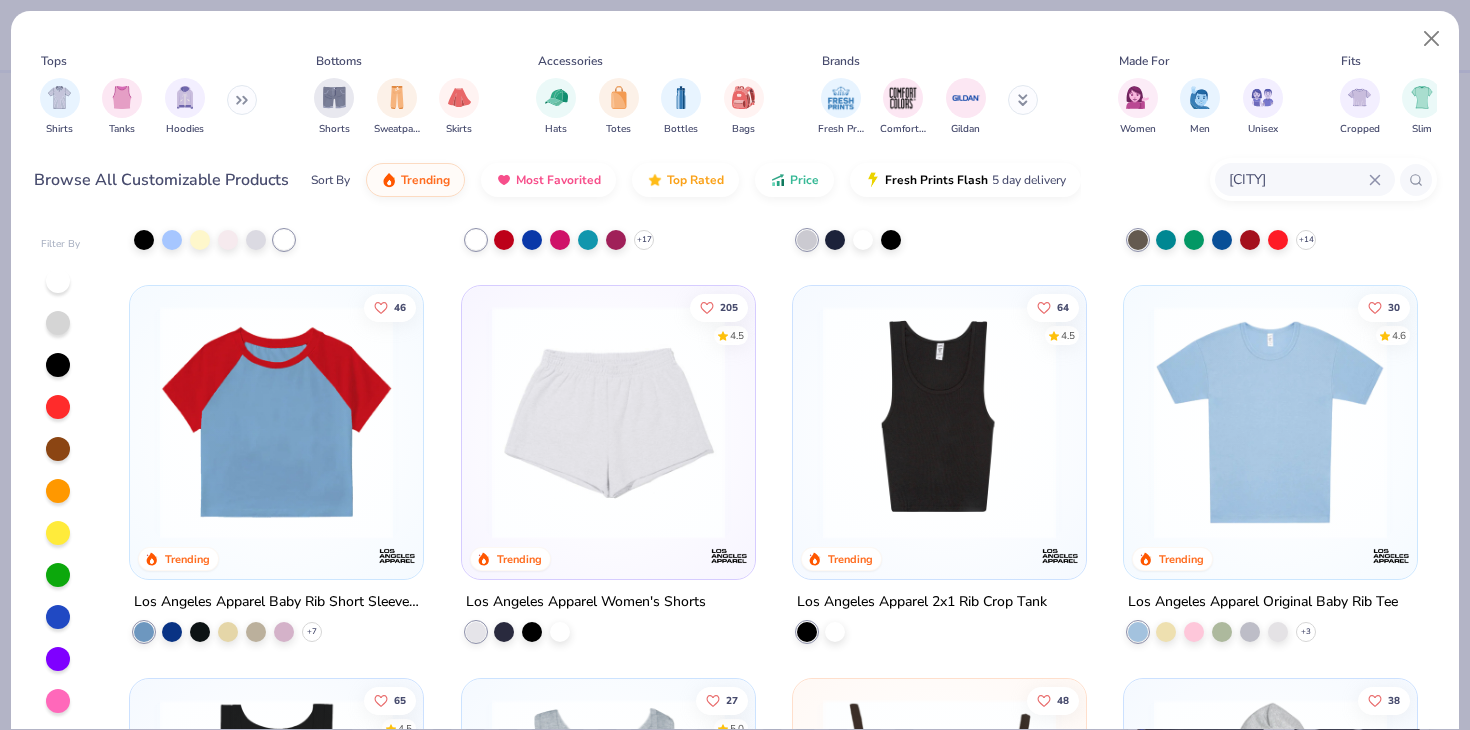 scroll, scrollTop: 780, scrollLeft: 0, axis: vertical 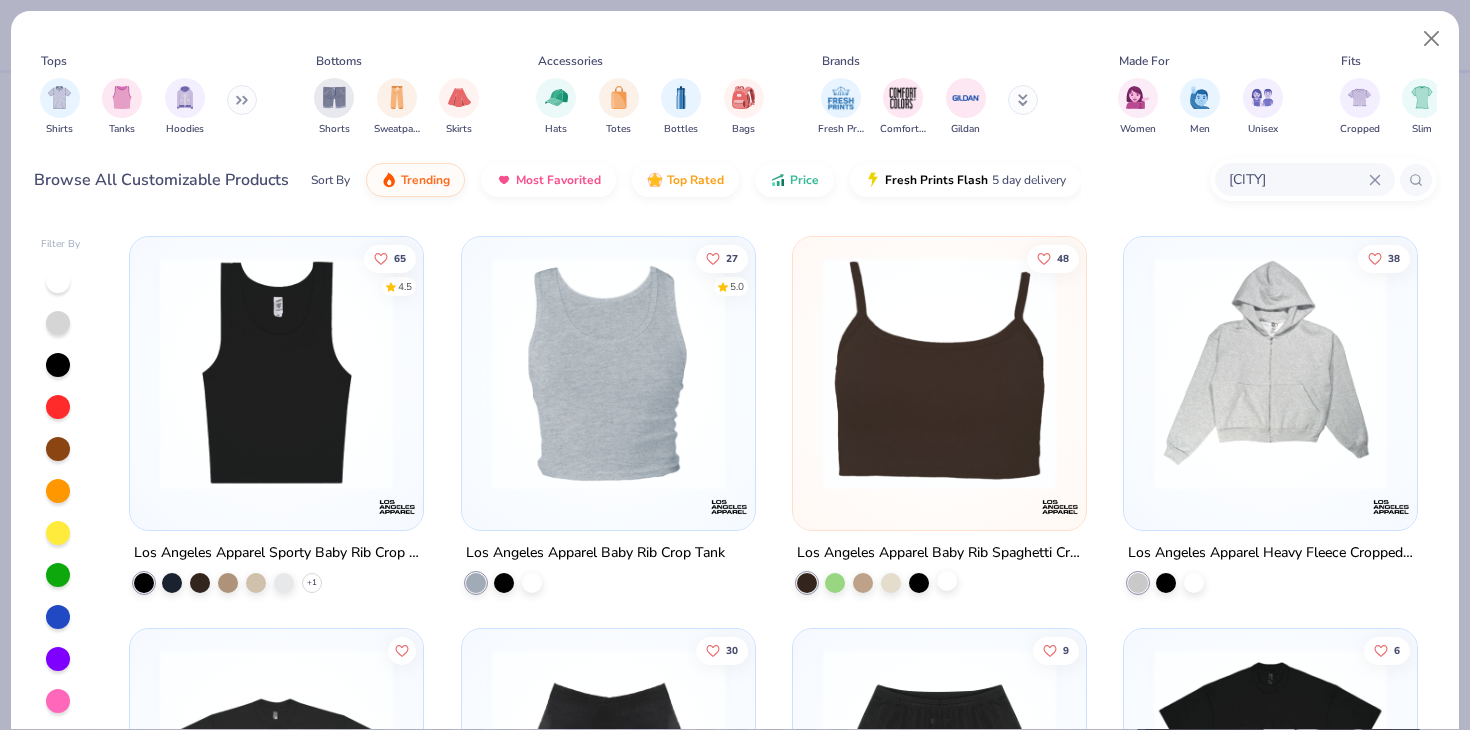 click at bounding box center (947, 581) 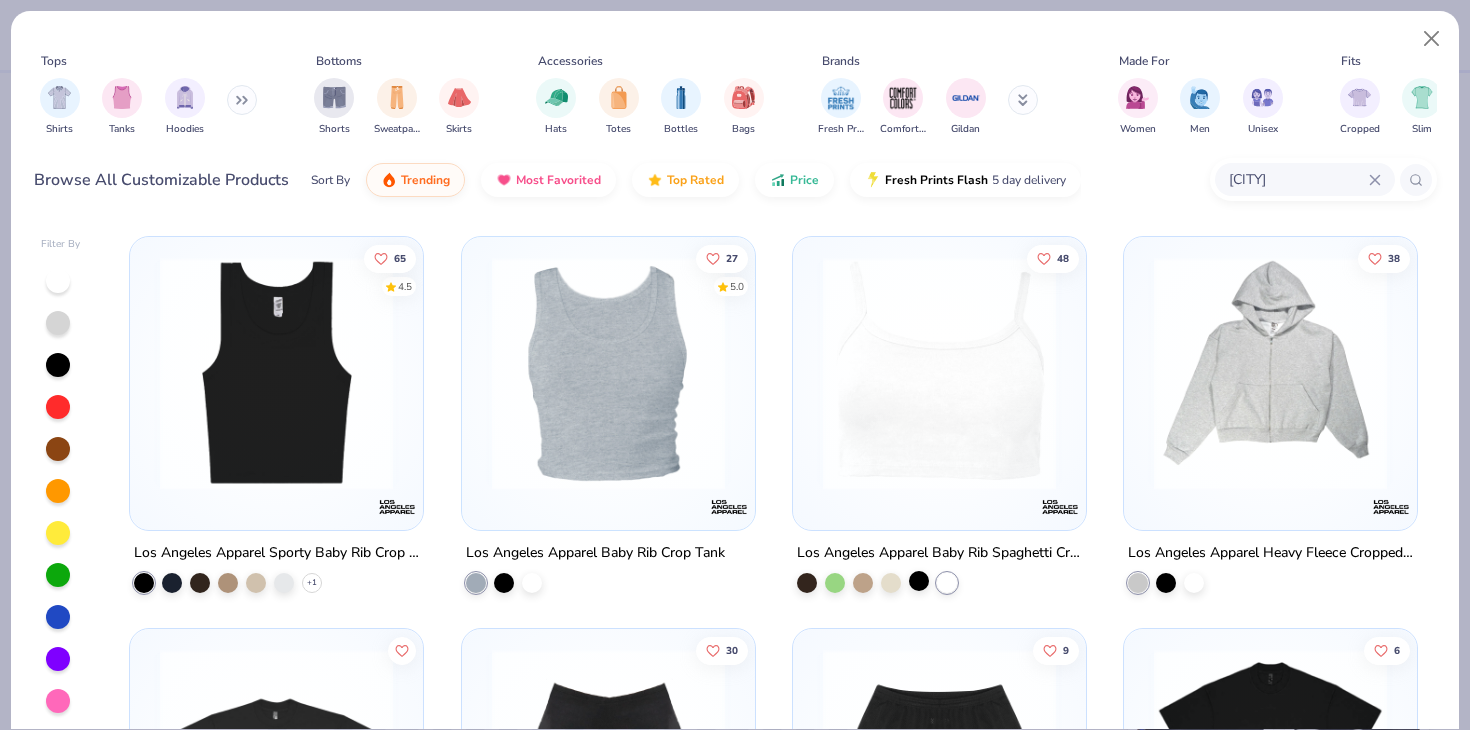 click at bounding box center (919, 581) 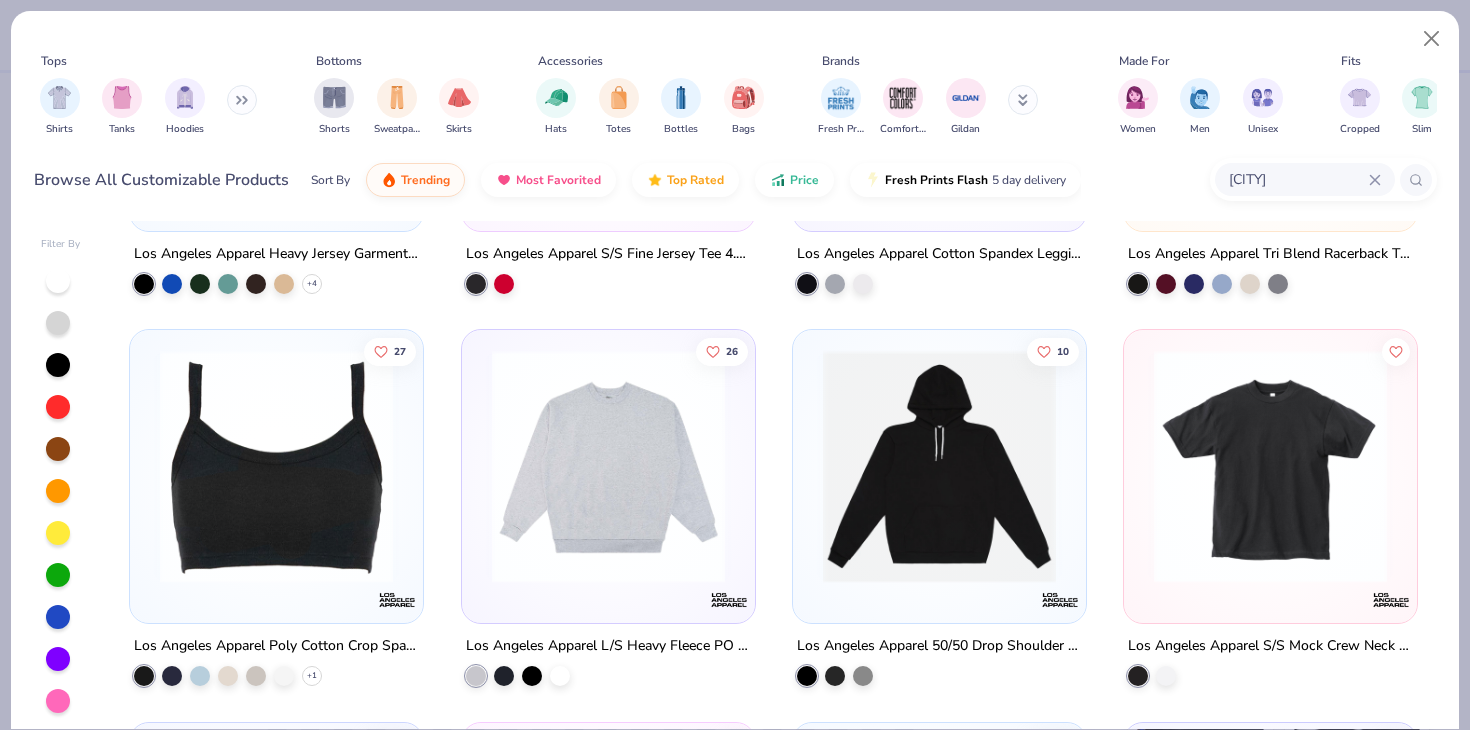 scroll, scrollTop: 3573, scrollLeft: 0, axis: vertical 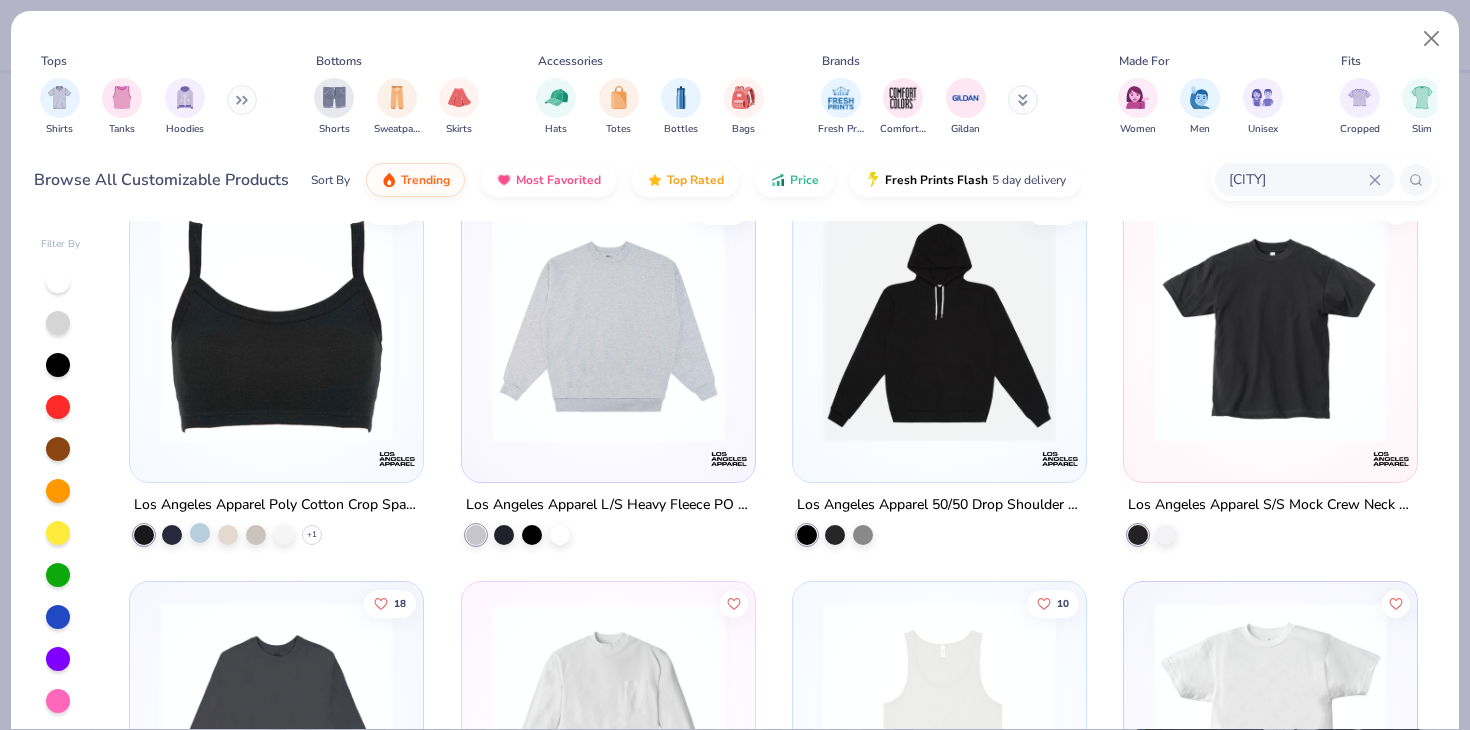 click at bounding box center [200, 533] 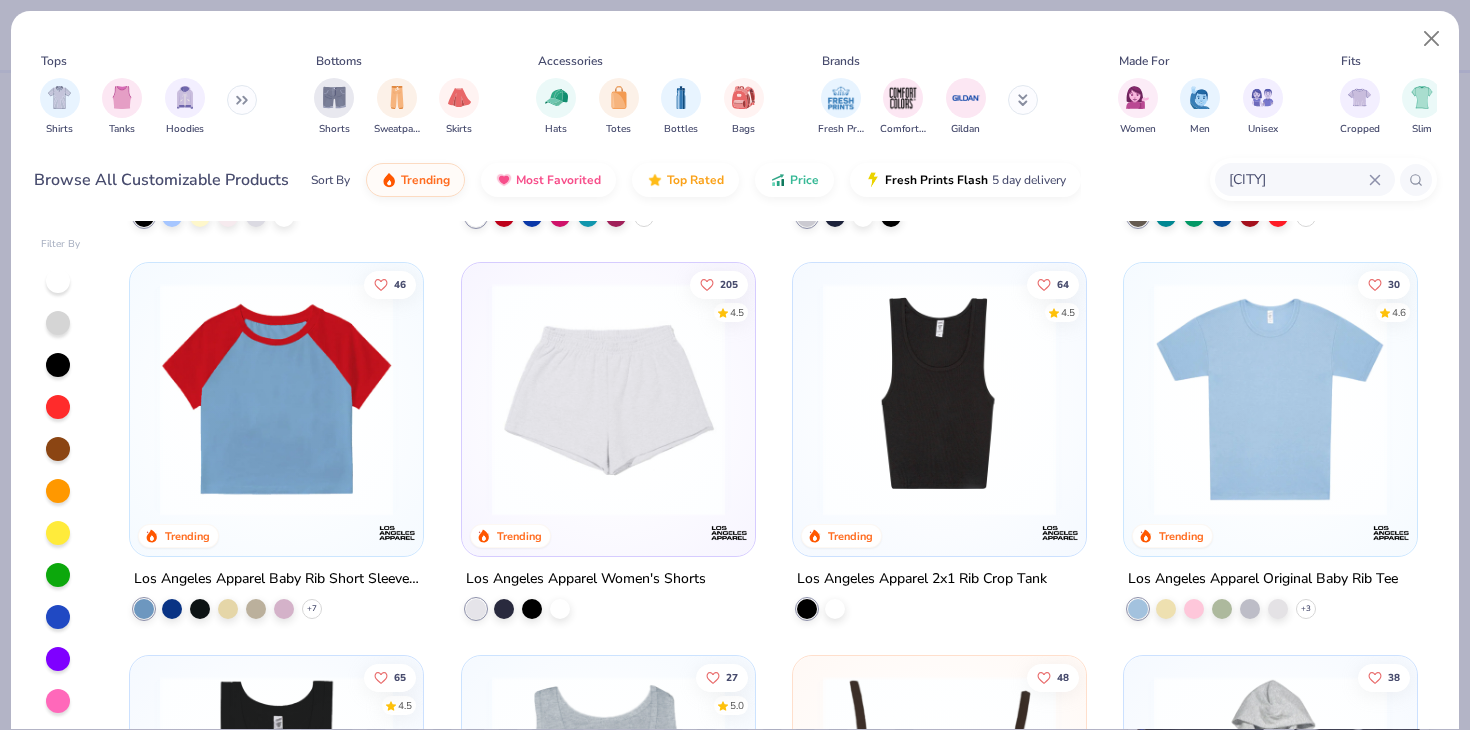 scroll, scrollTop: 0, scrollLeft: 0, axis: both 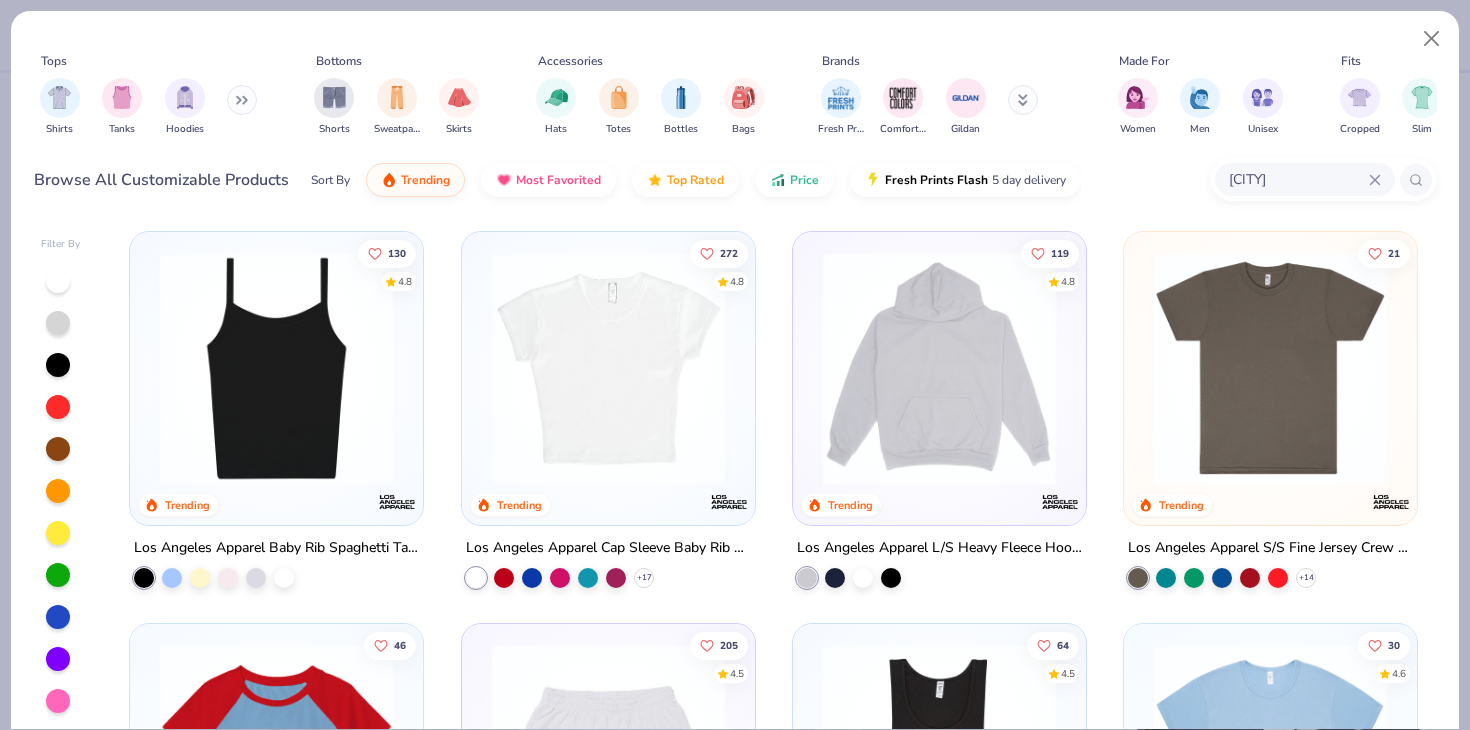 click at bounding box center [276, 368] 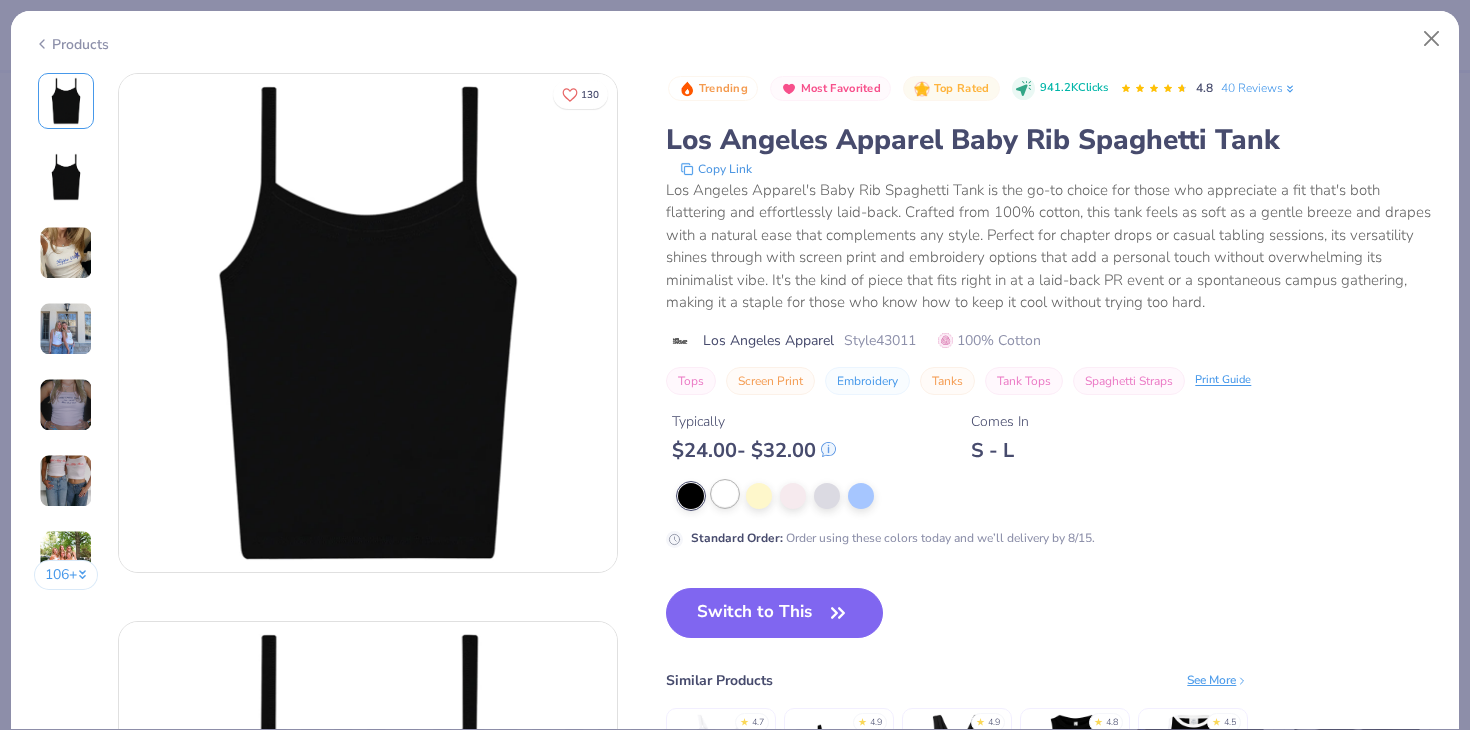 click at bounding box center (725, 494) 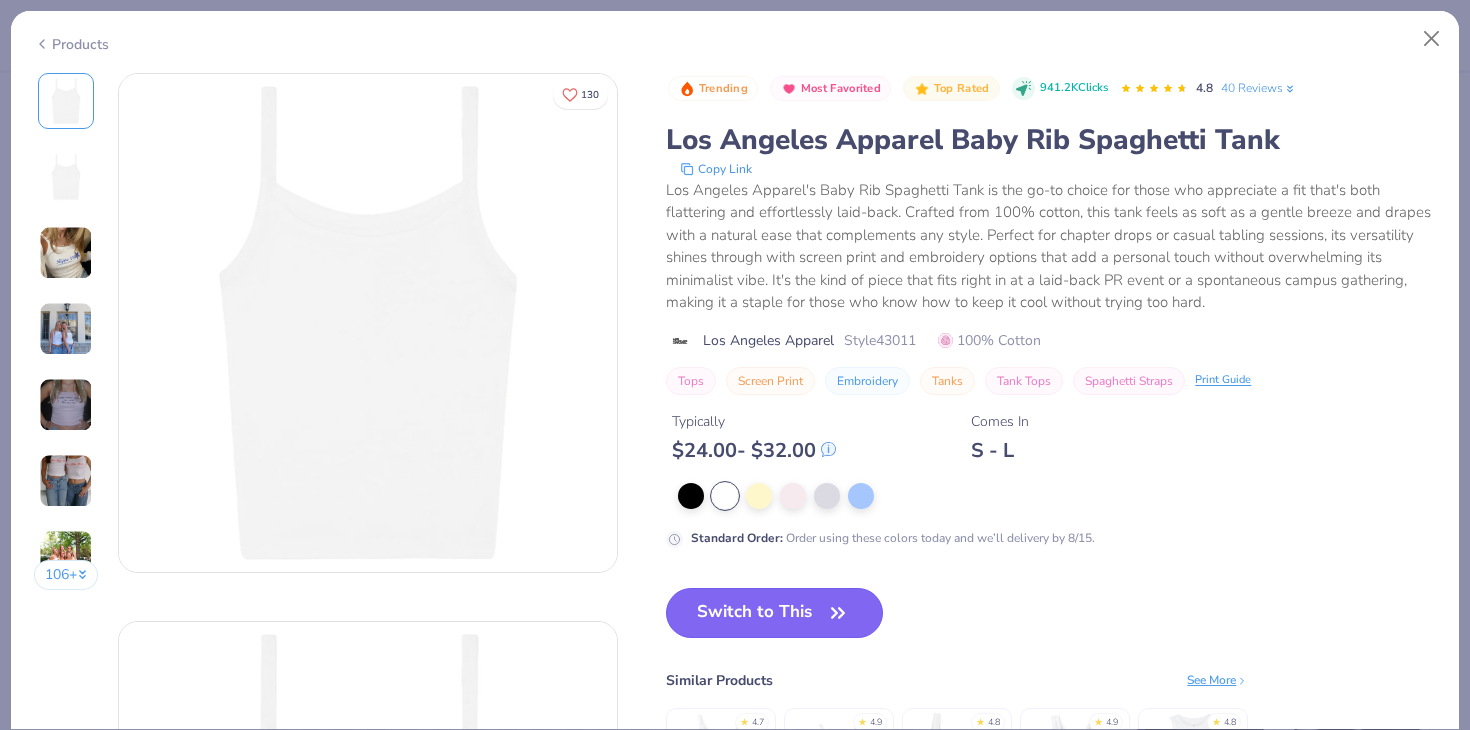 click on "Switch to This" at bounding box center [774, 613] 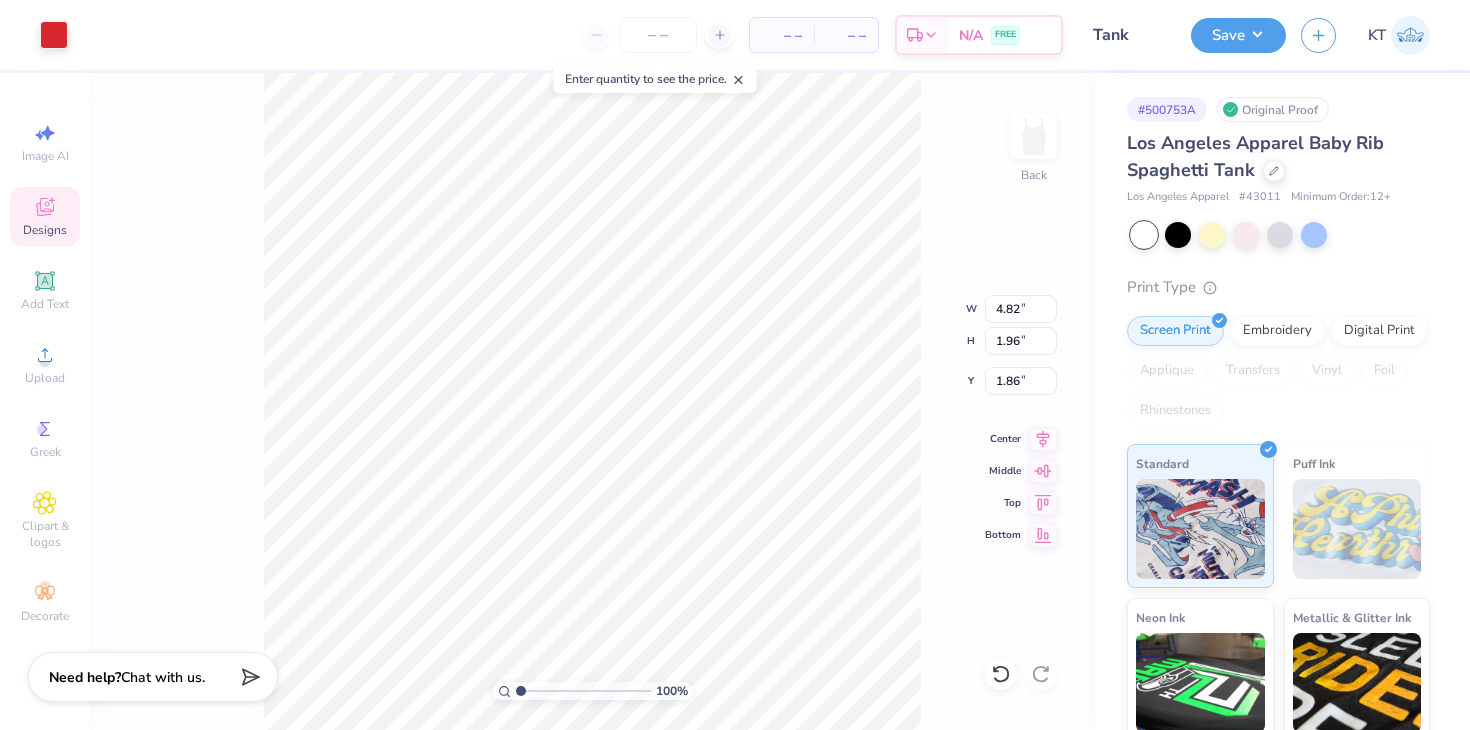 type on "1.86" 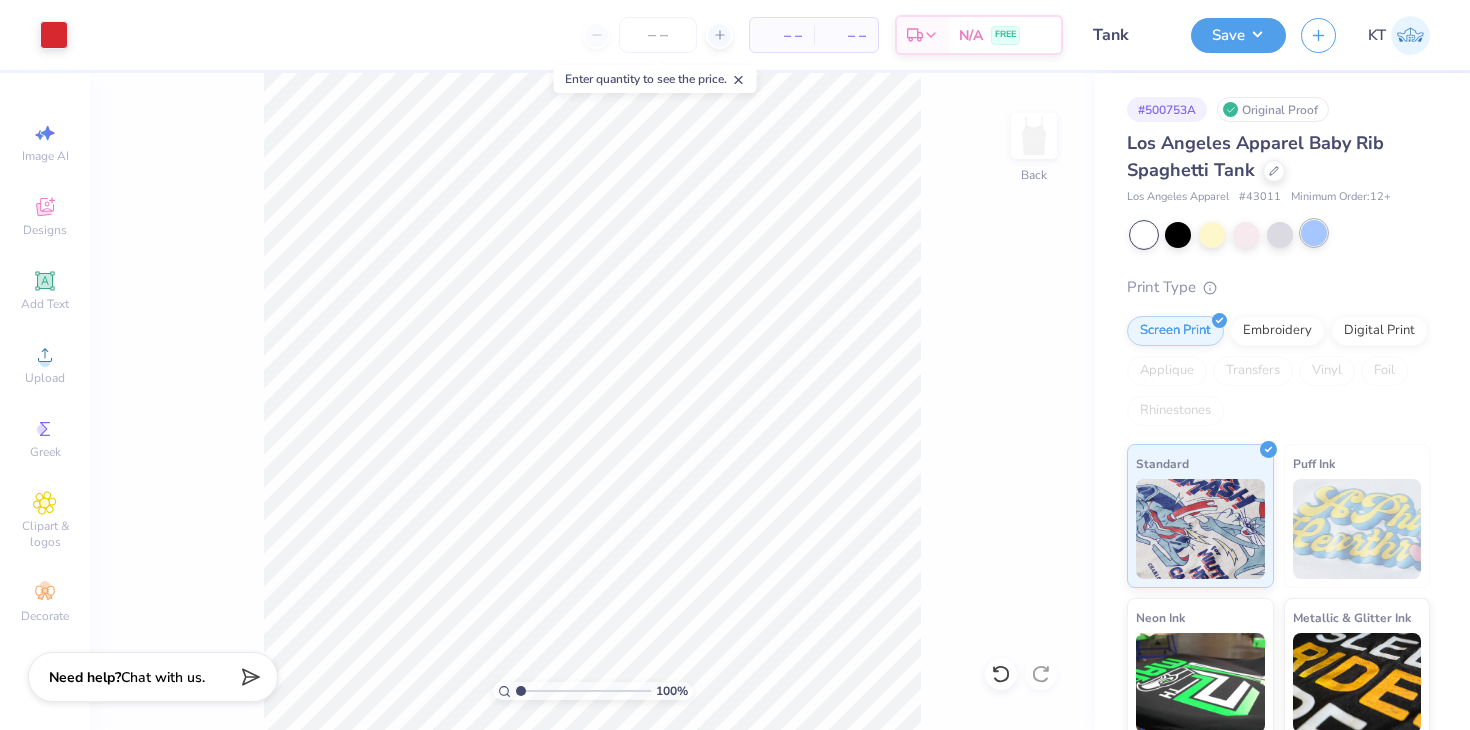 click at bounding box center [1314, 233] 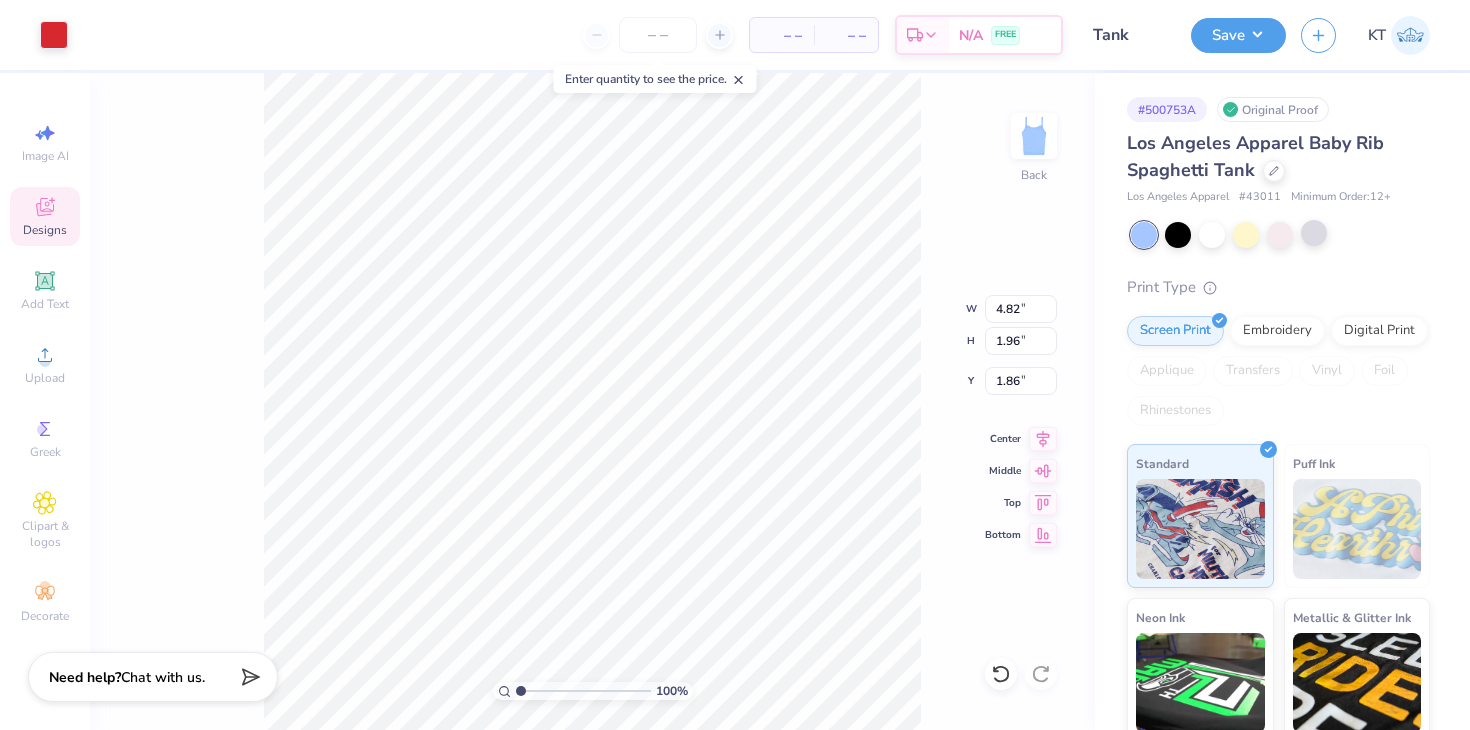 type on "1.88" 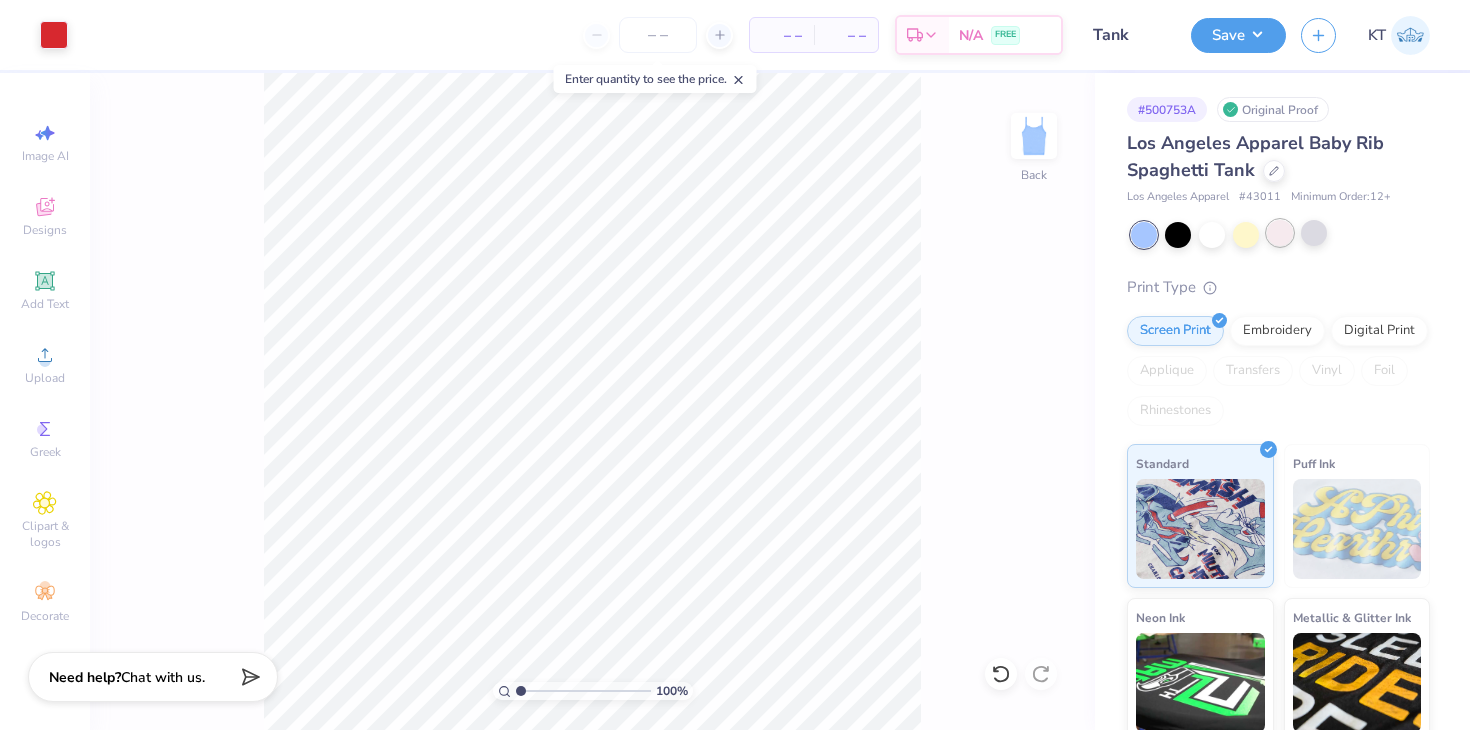 click at bounding box center [1280, 233] 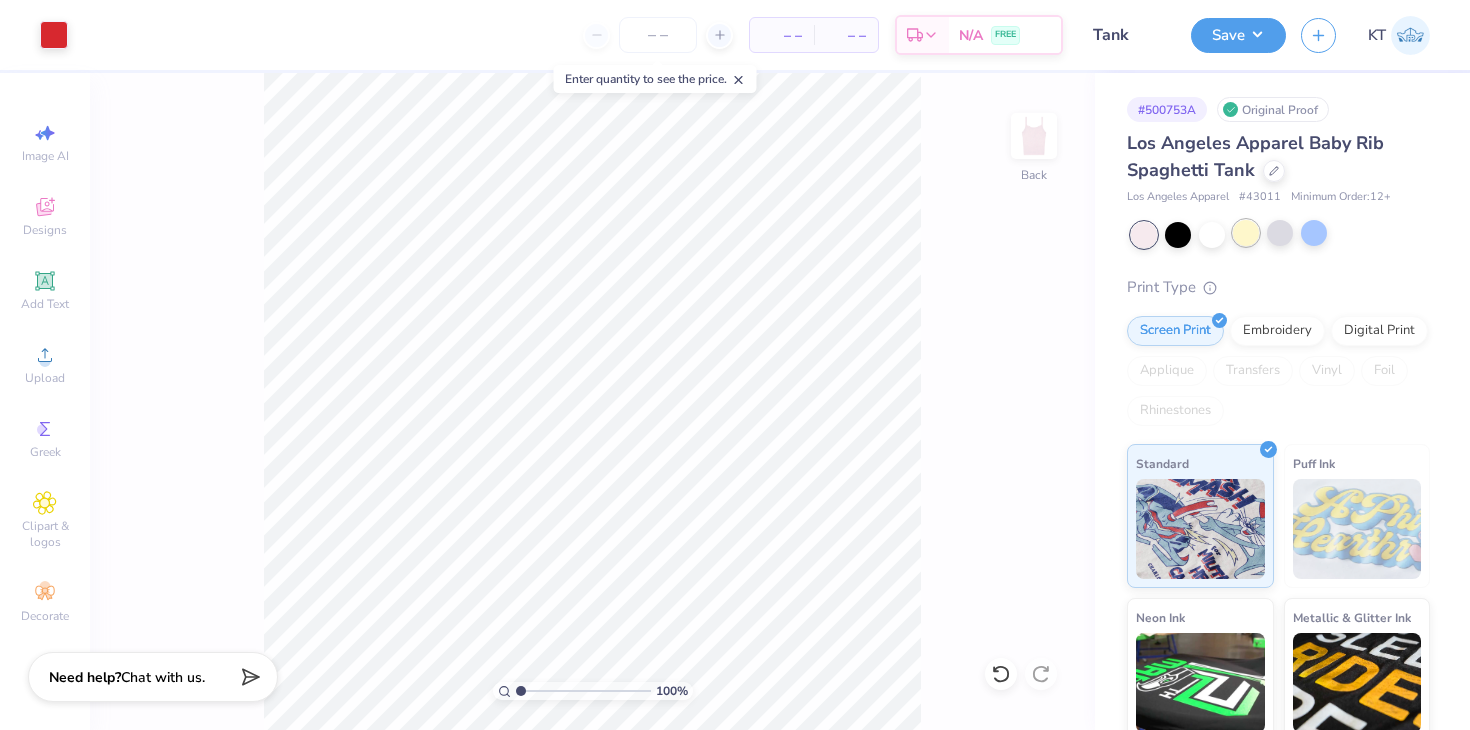 click at bounding box center (1246, 233) 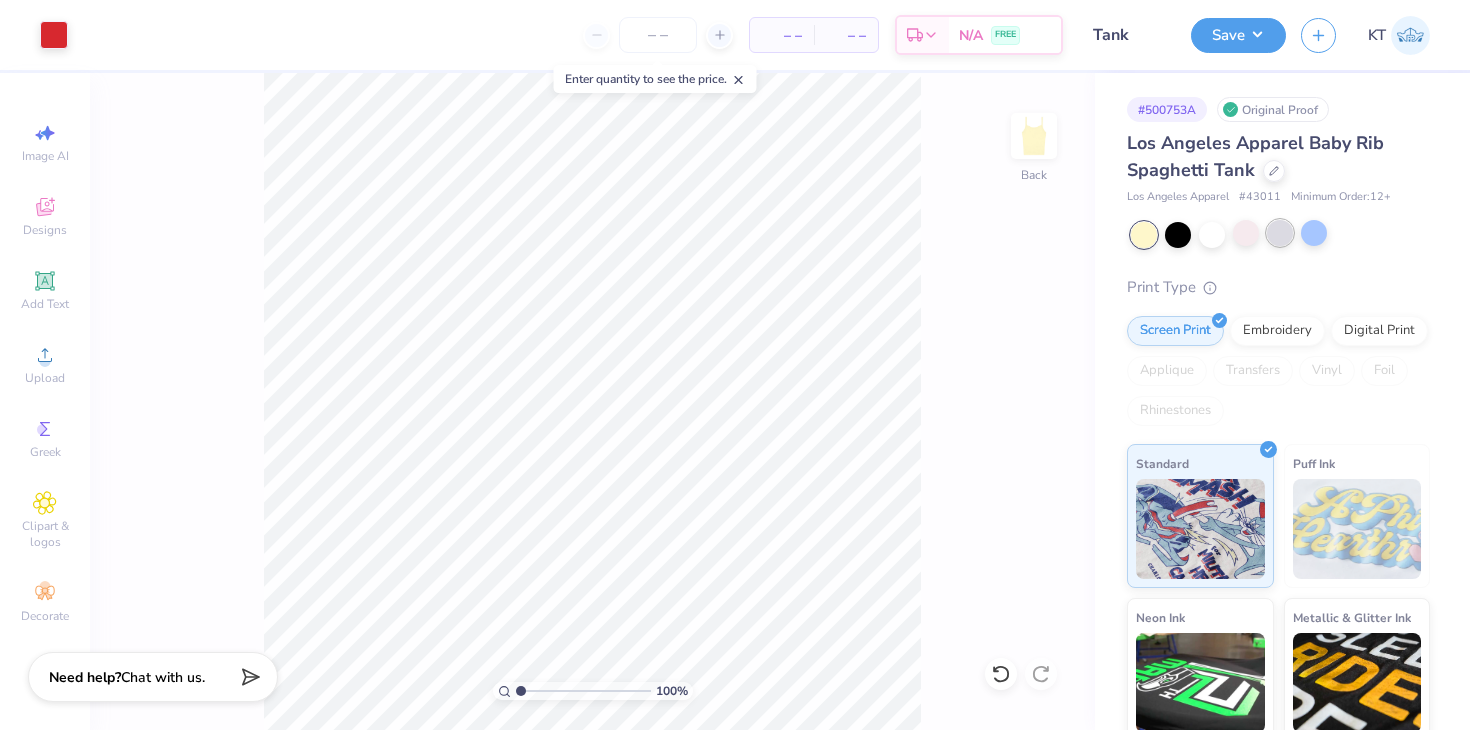 click at bounding box center (1280, 233) 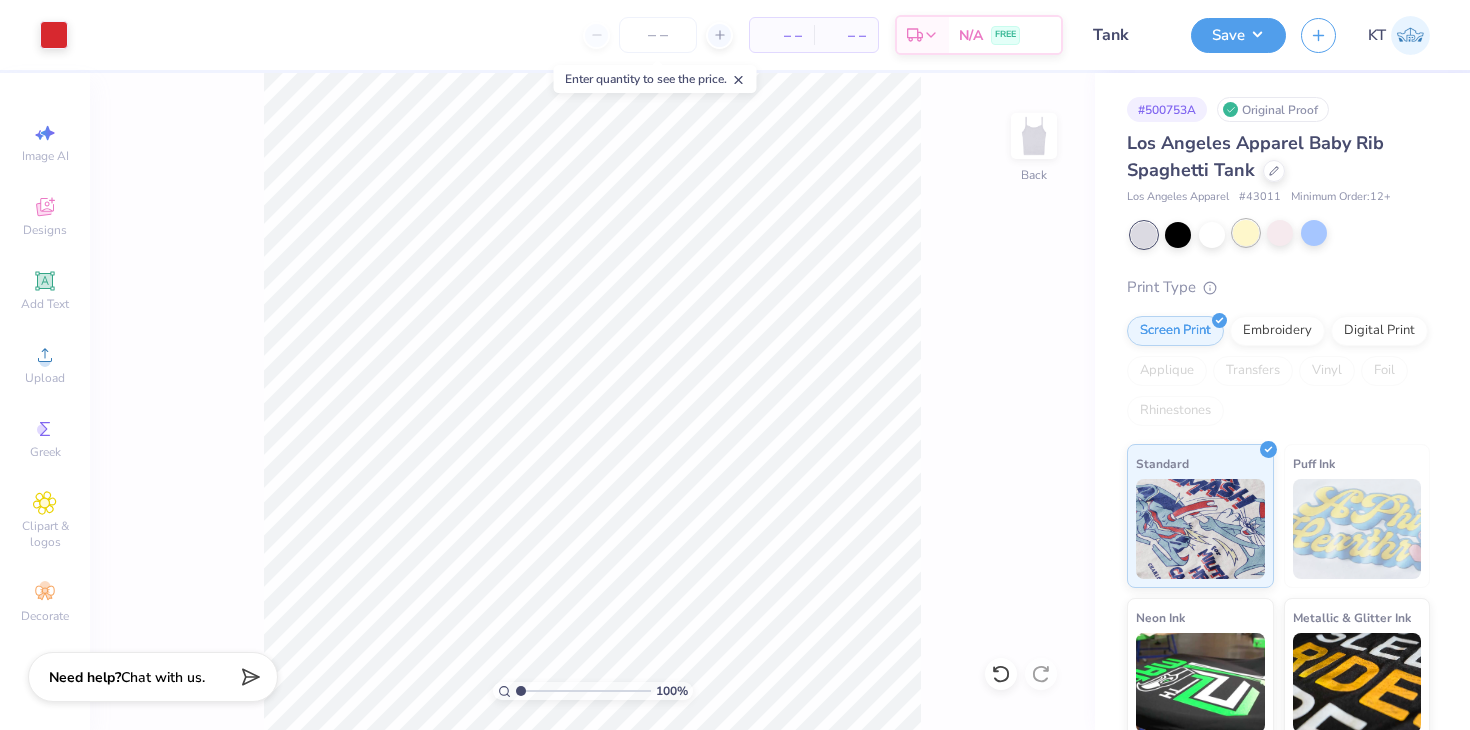click at bounding box center (1246, 233) 